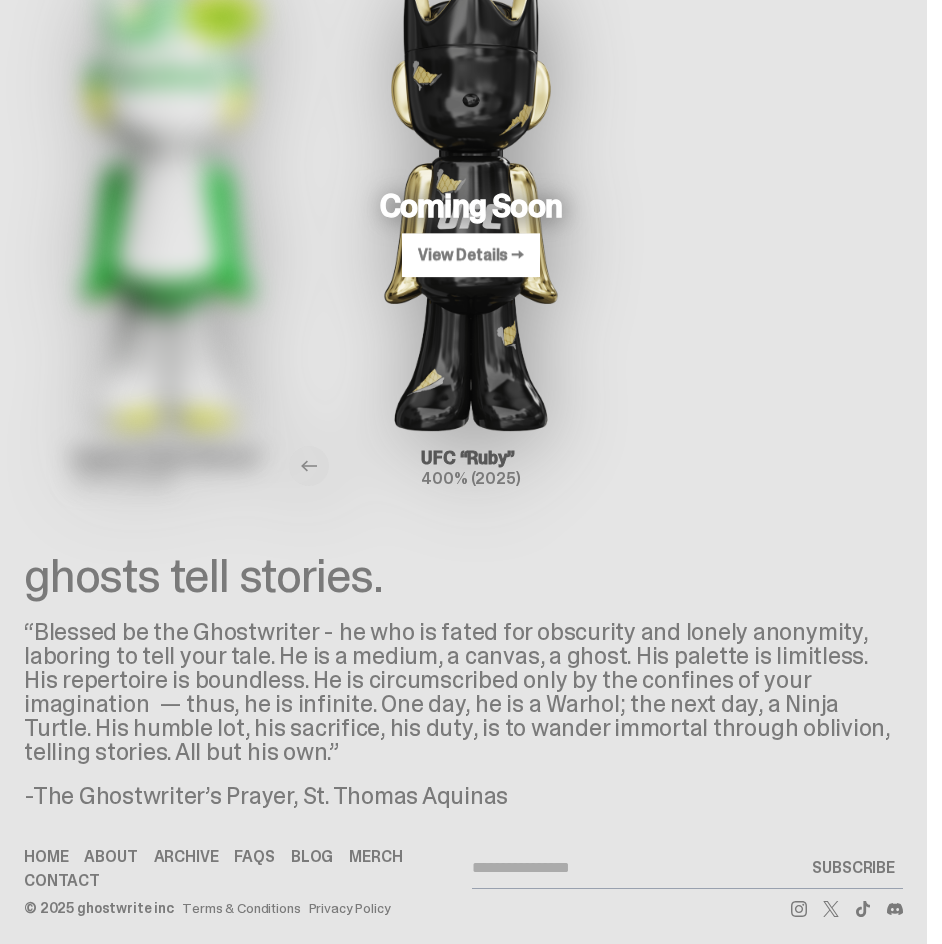 scroll, scrollTop: 133, scrollLeft: 0, axis: vertical 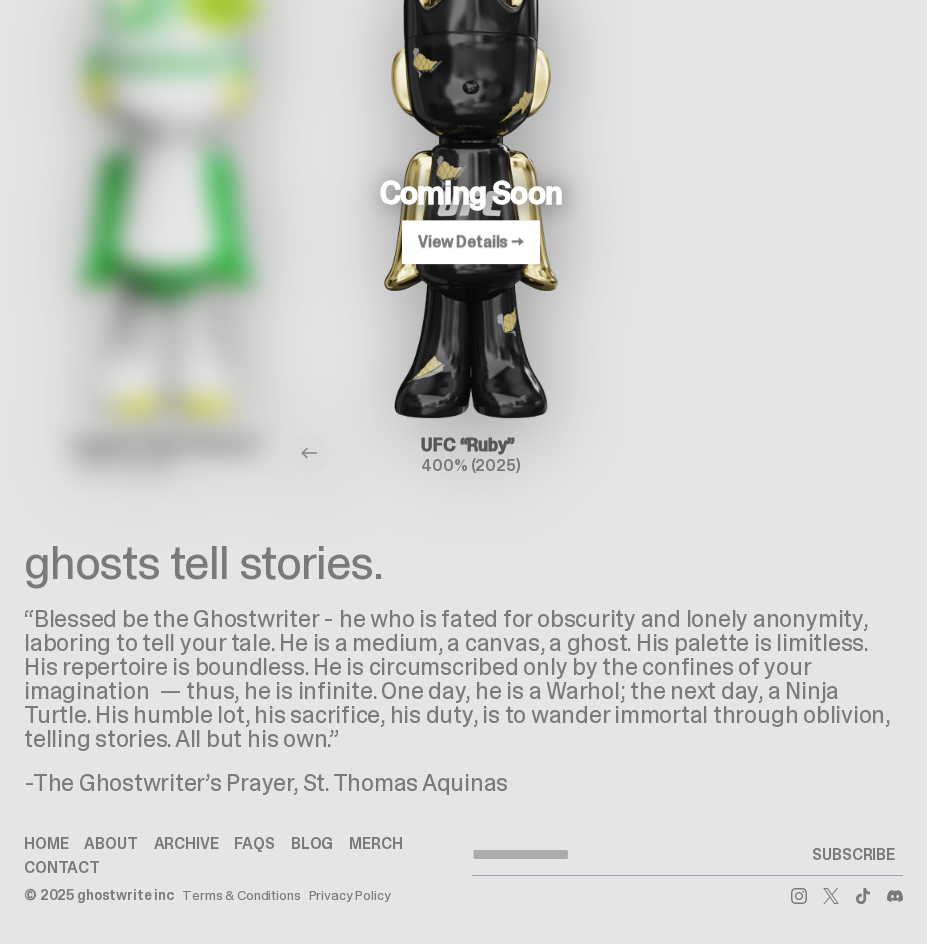 click on "About" at bounding box center (110, 844) 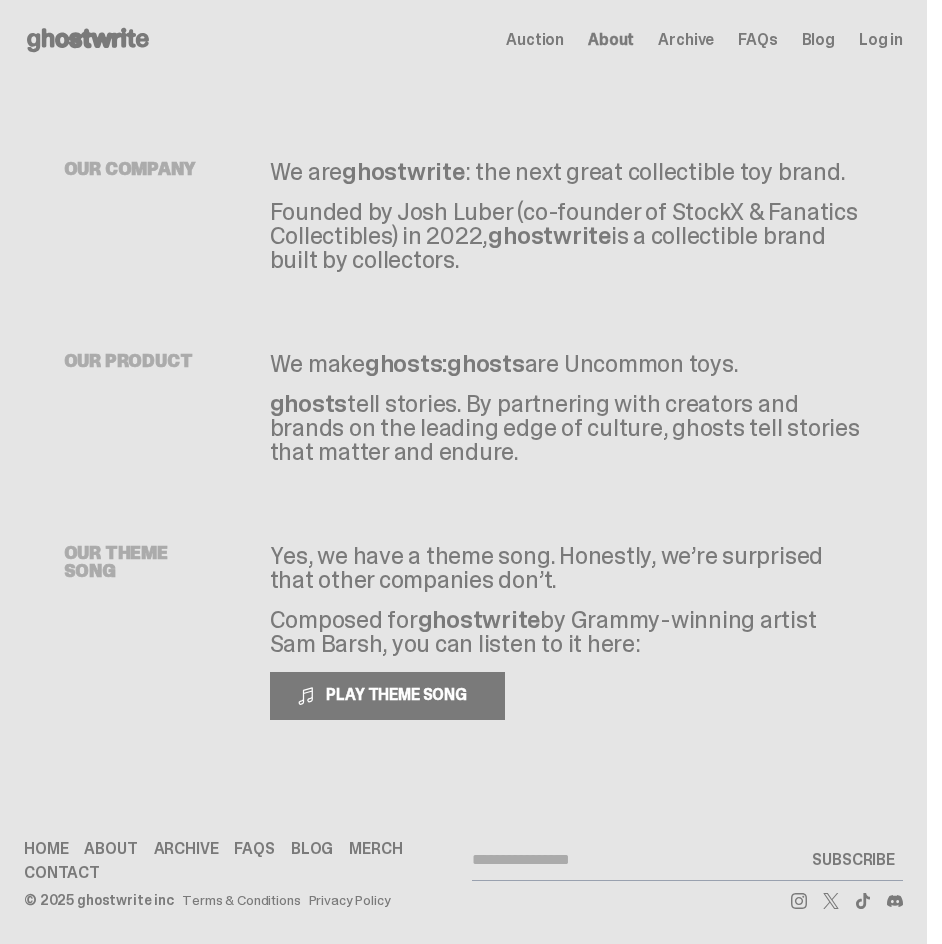 drag, startPoint x: 275, startPoint y: 174, endPoint x: 836, endPoint y: 269, distance: 568.9868 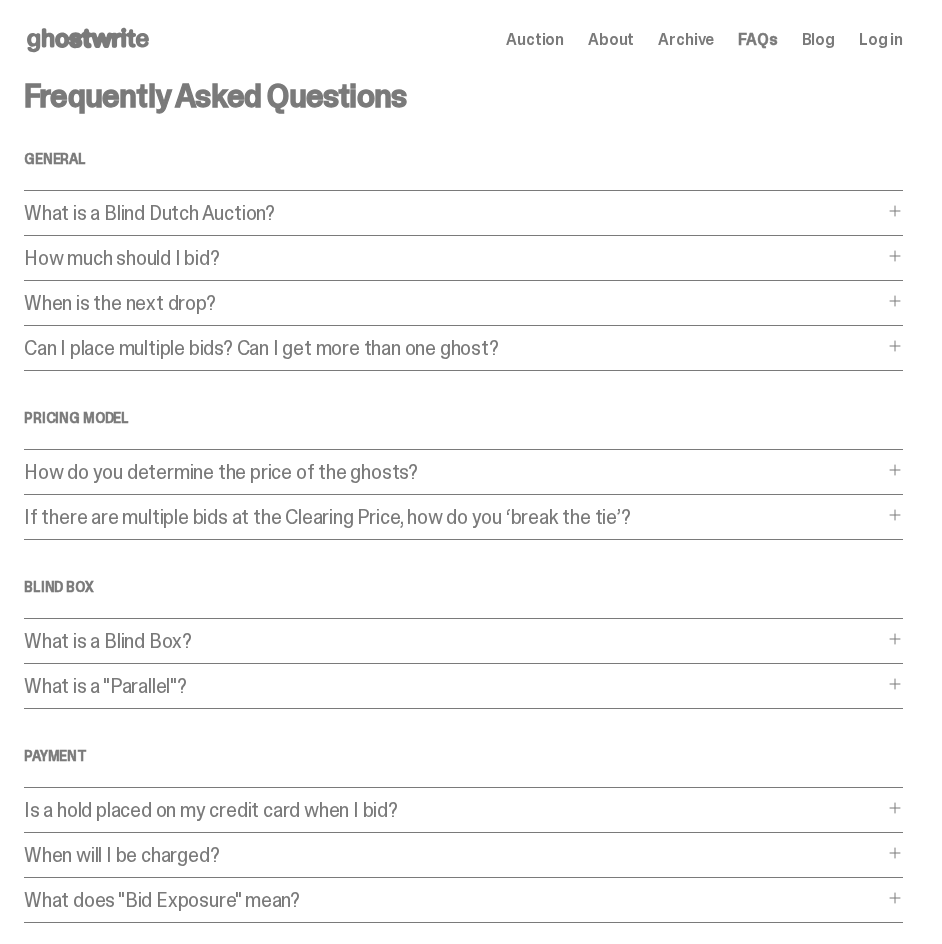 scroll, scrollTop: 100, scrollLeft: 0, axis: vertical 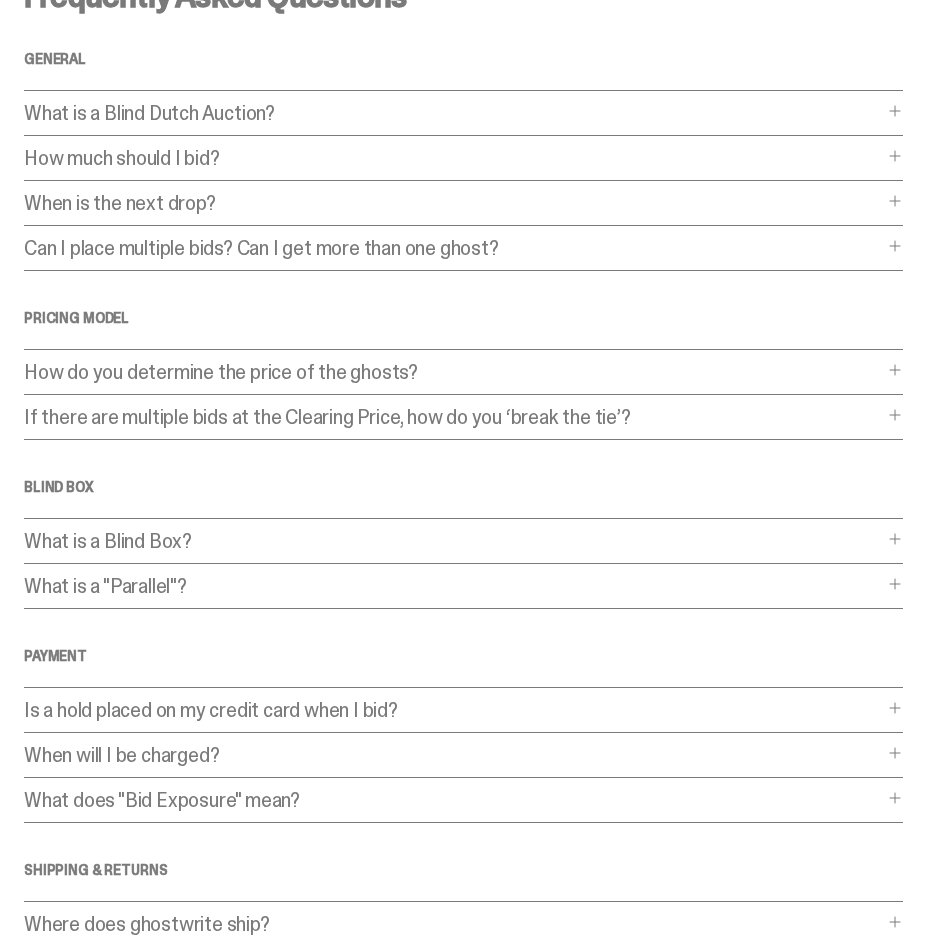 click on "What is a Blind Dutch Auction?" at bounding box center [453, 113] 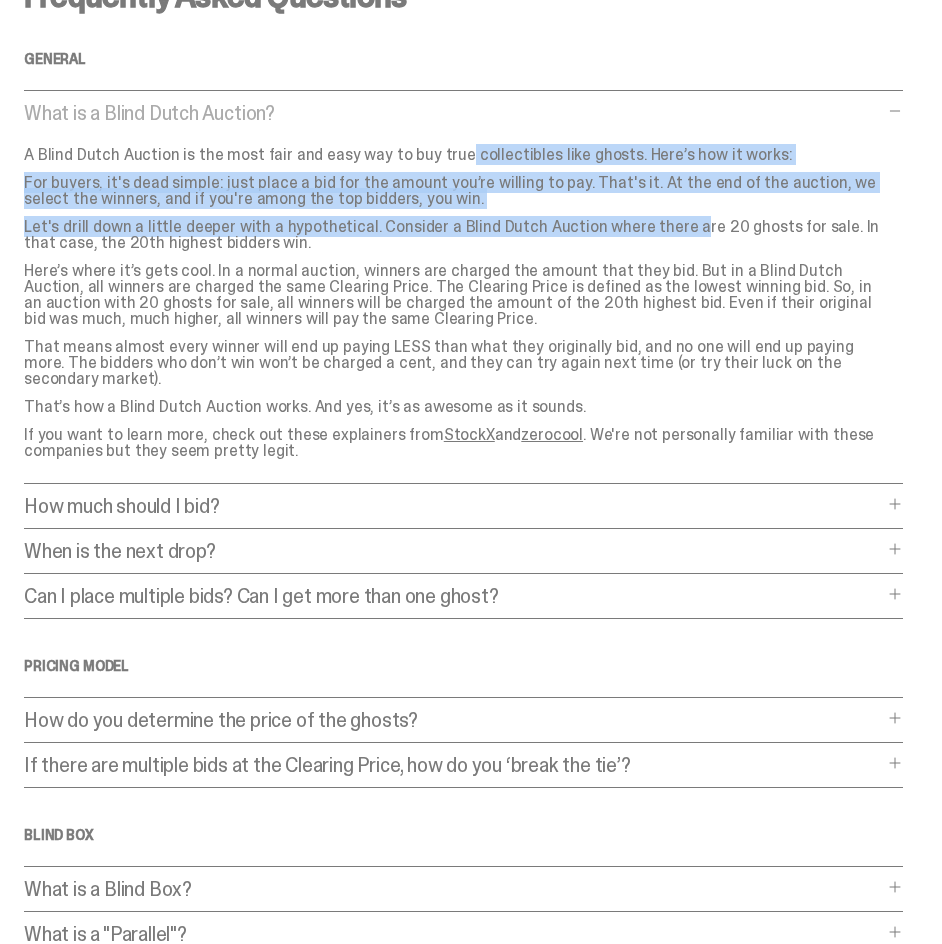 drag, startPoint x: 389, startPoint y: 155, endPoint x: 611, endPoint y: 228, distance: 233.69424 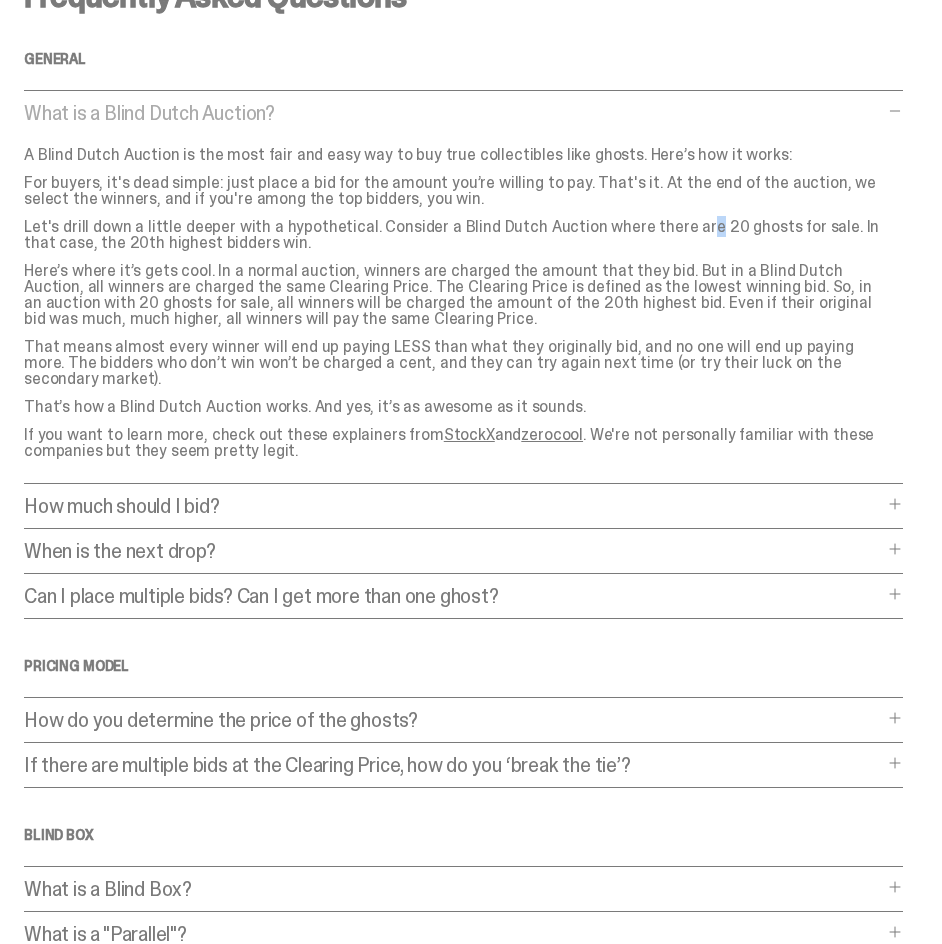 click on "Let's drill down a little deeper with a hypothetical. Consider a Blind Dutch Auction where there are 20 ghosts for sale. In that case, the 20th highest bidders win." at bounding box center (455, 235) 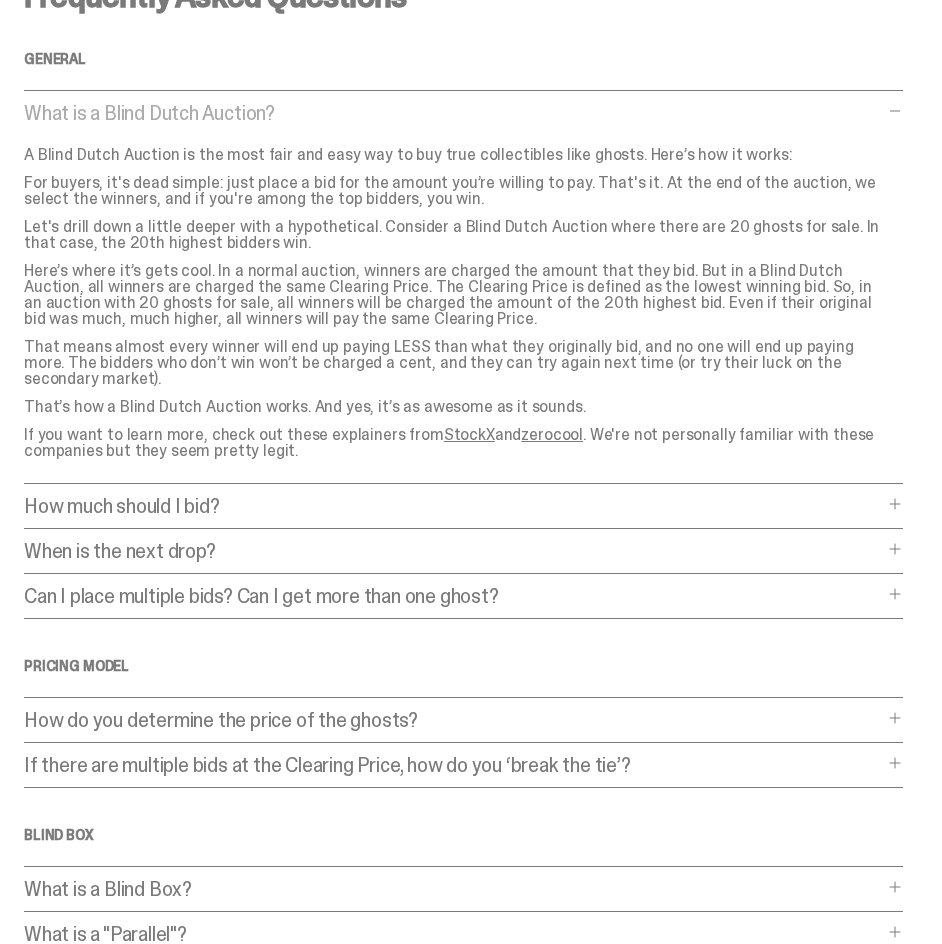 click on "Let's drill down a little deeper with a hypothetical. Consider a Blind Dutch Auction where there are 20 ghosts for sale. In that case, the 20th highest bidders win." at bounding box center [455, 235] 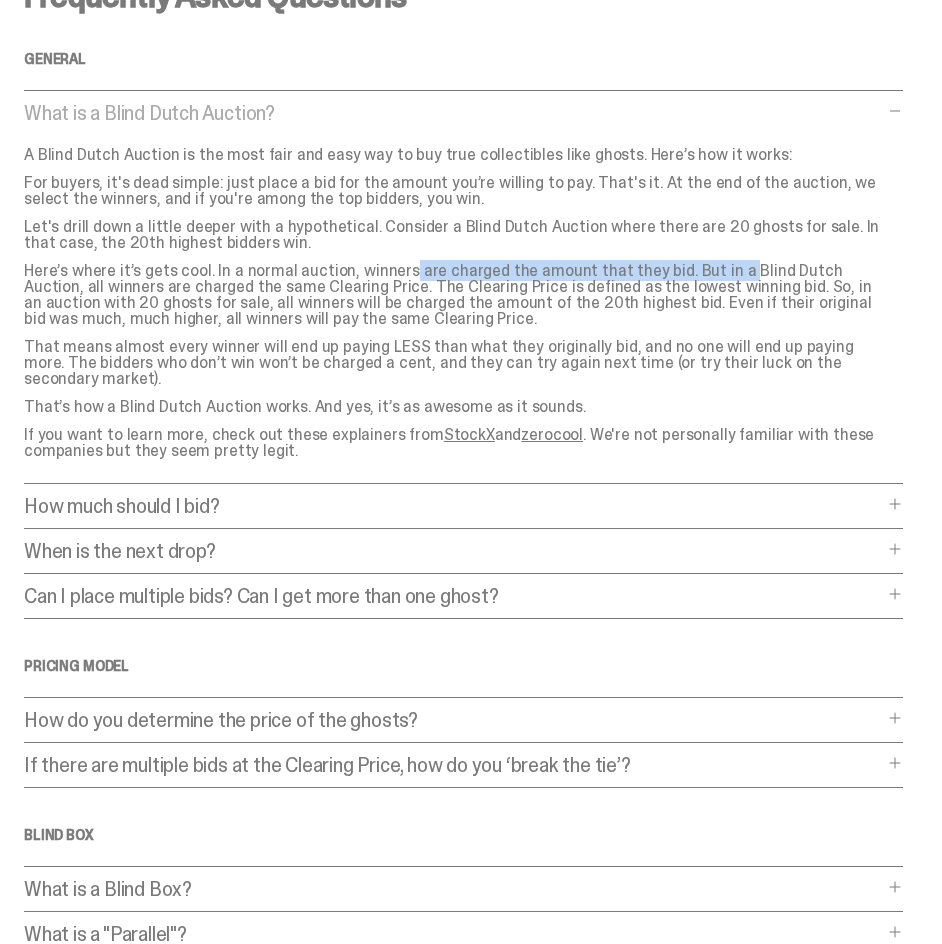 drag, startPoint x: 342, startPoint y: 271, endPoint x: 661, endPoint y: 281, distance: 319.1567 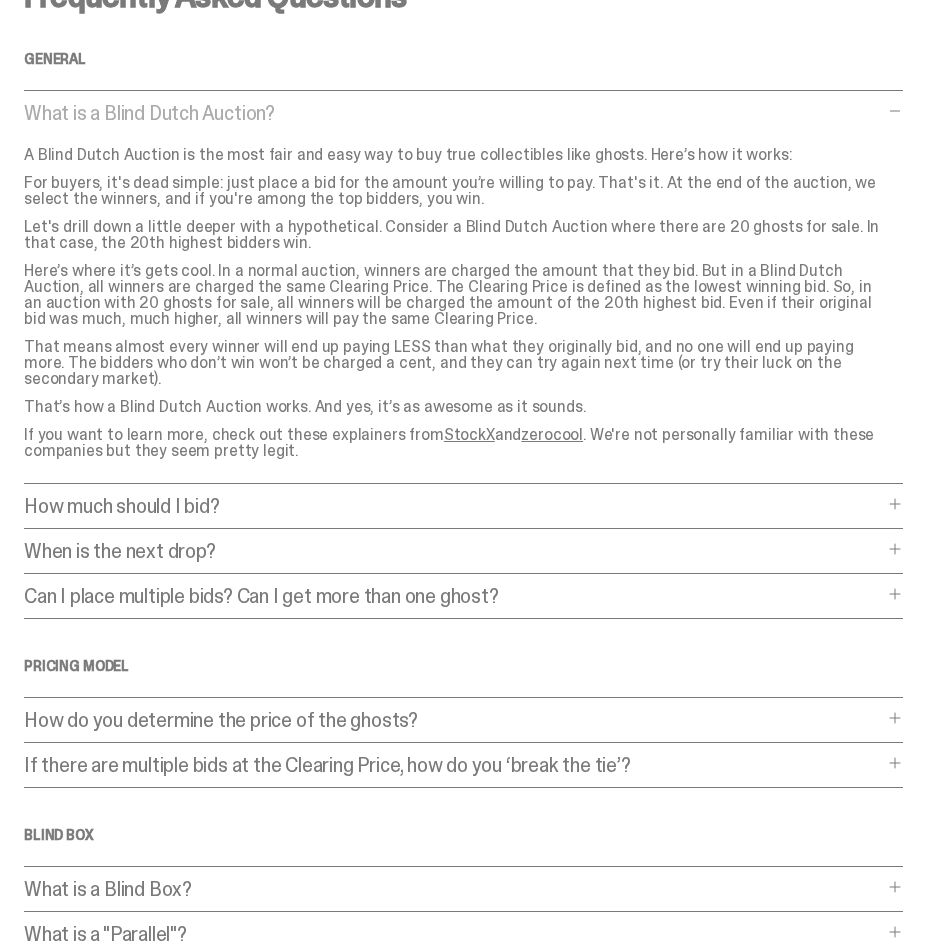 click on "Here’s where it’s gets cool. In a normal auction, winners are charged the amount that they bid. But in a Blind Dutch Auction, all winners are charged the same Clearing Price. The Clearing Price is defined as the lowest winning bid. So, in an auction with 20 ghosts for sale, all winners will be charged the amount of the 20th highest bid. Even if their original bid was much, much higher, all winners will pay the same Clearing Price." at bounding box center [455, 295] 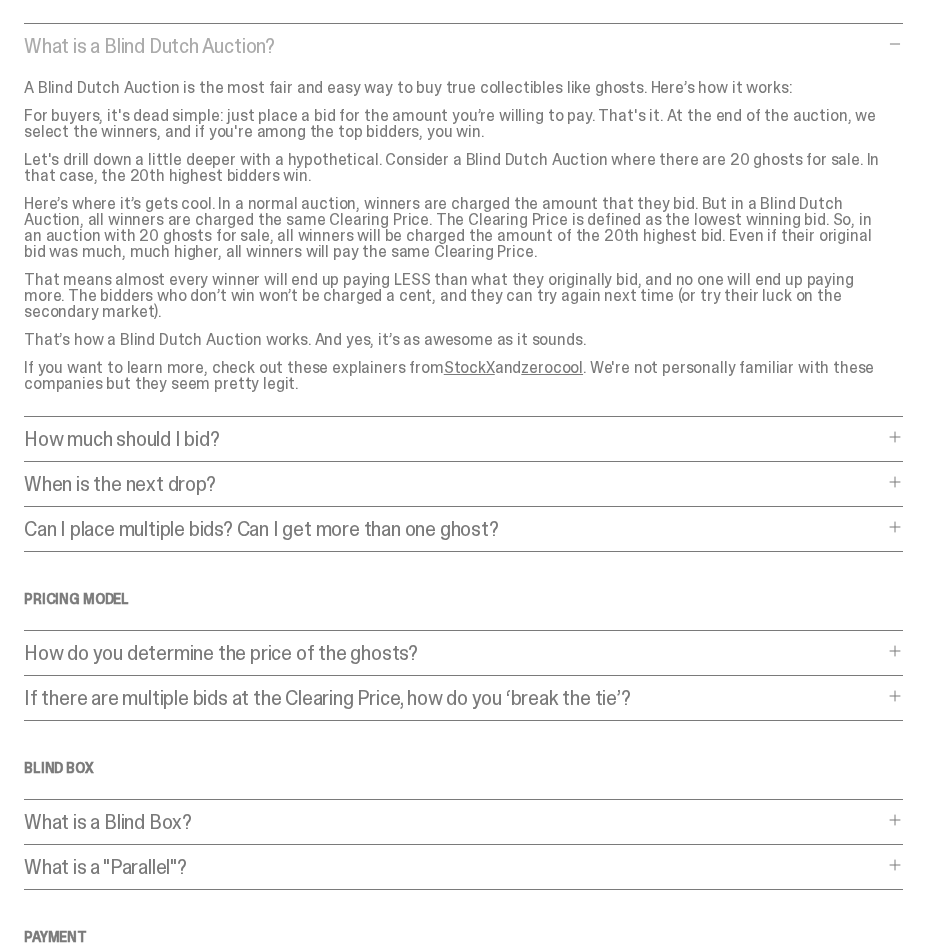scroll, scrollTop: 200, scrollLeft: 0, axis: vertical 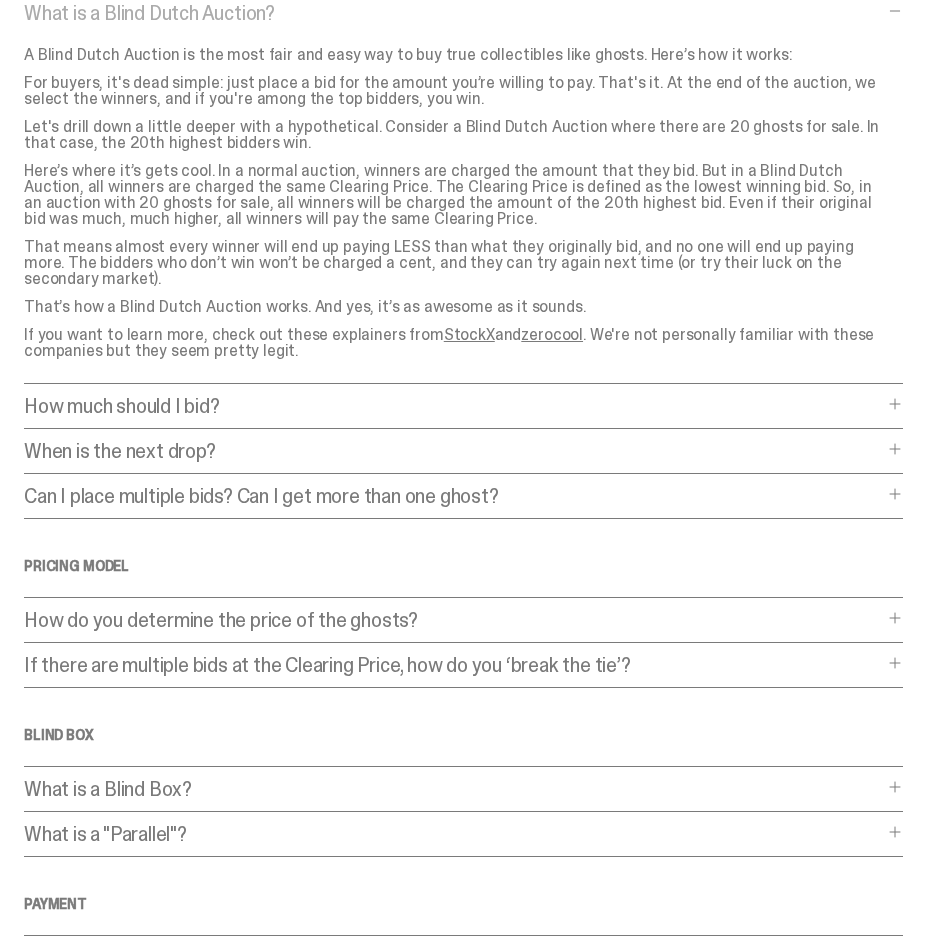 click on "How much should I bid?" at bounding box center (453, 406) 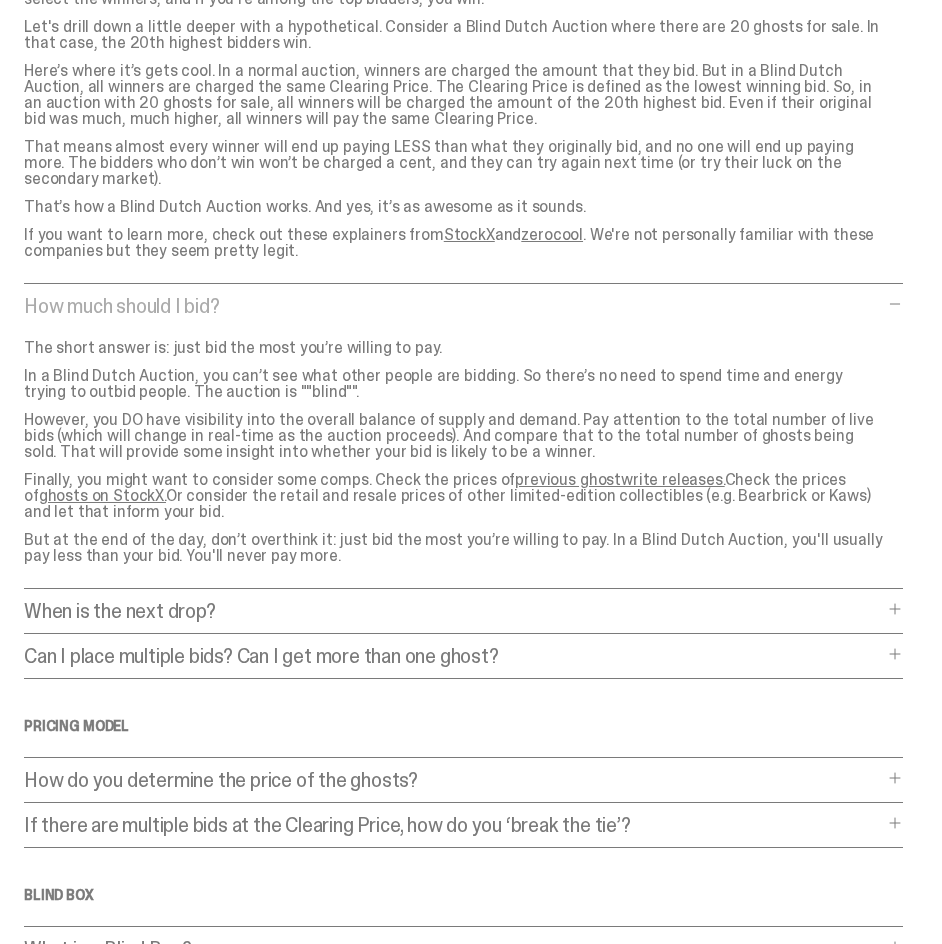 scroll, scrollTop: 400, scrollLeft: 0, axis: vertical 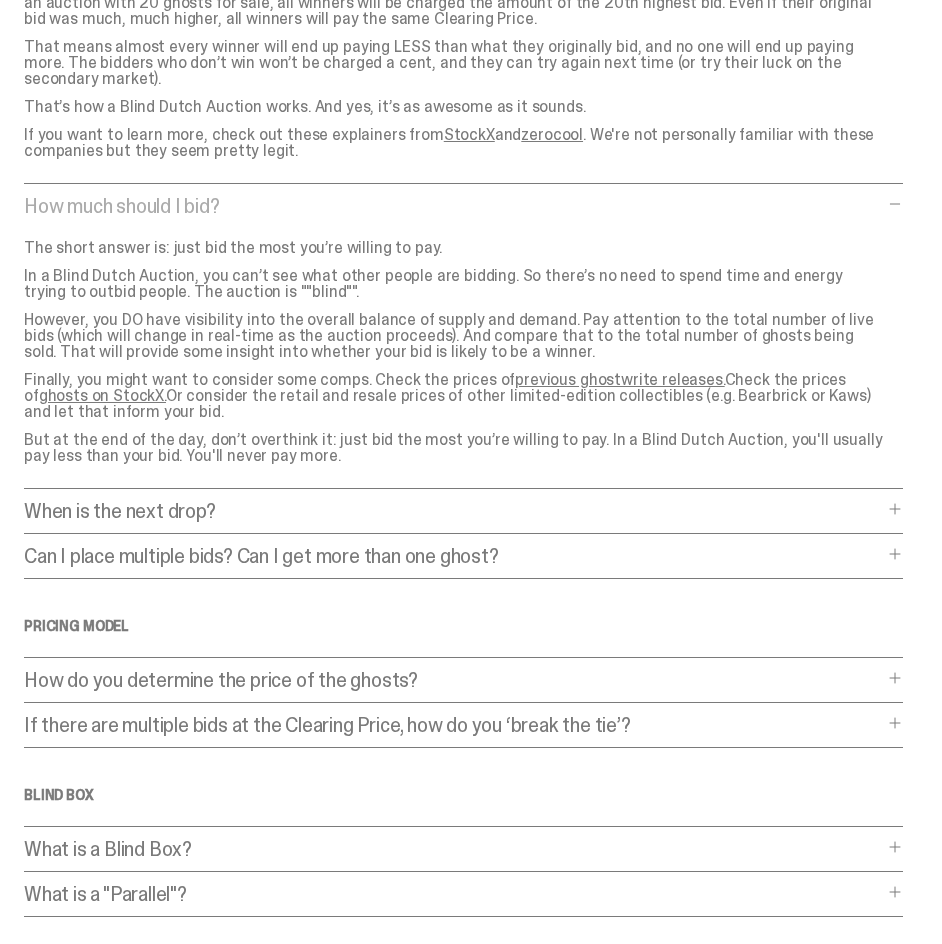 click on "When is the next drop?" at bounding box center (453, 511) 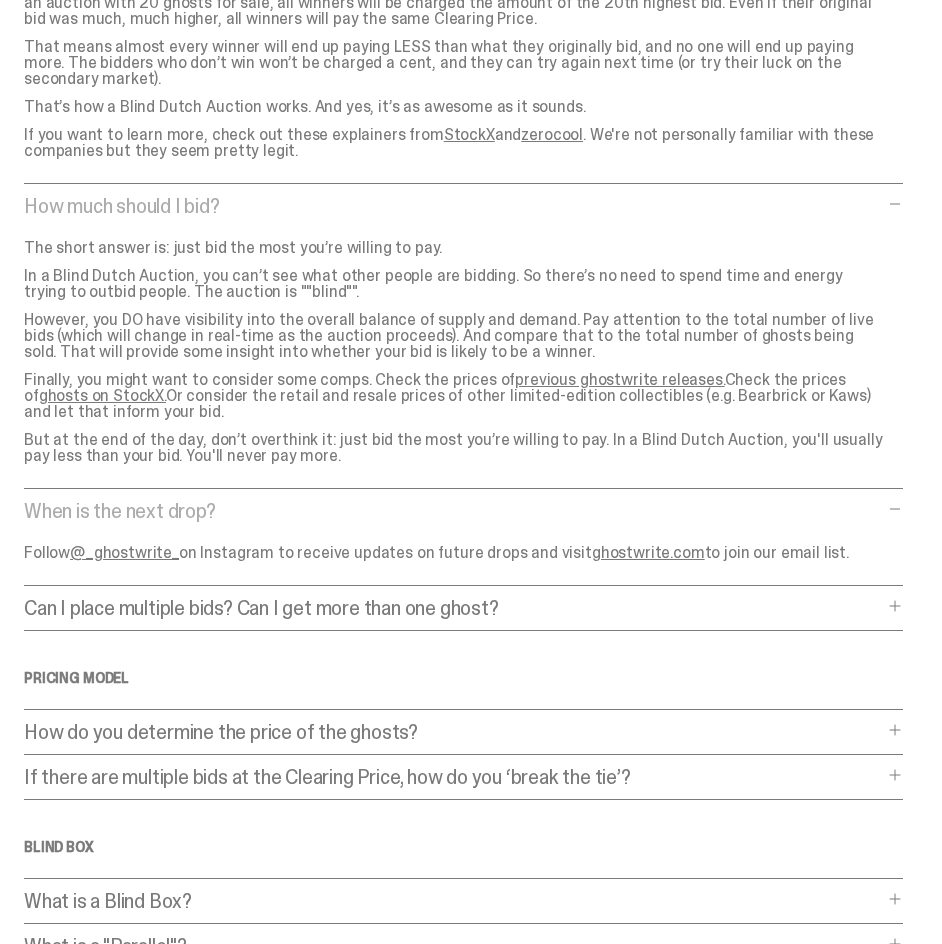 scroll, scrollTop: 500, scrollLeft: 0, axis: vertical 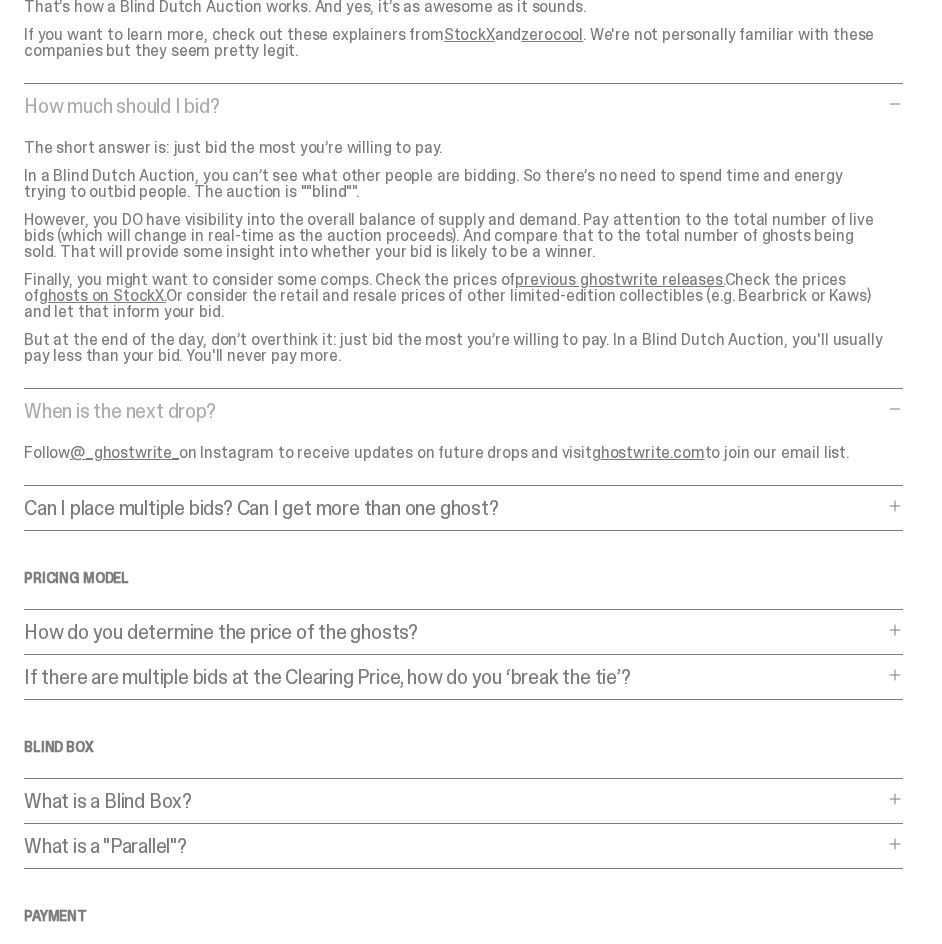 click on "Can I place multiple bids? Can I get more than one ghost?" at bounding box center (453, 508) 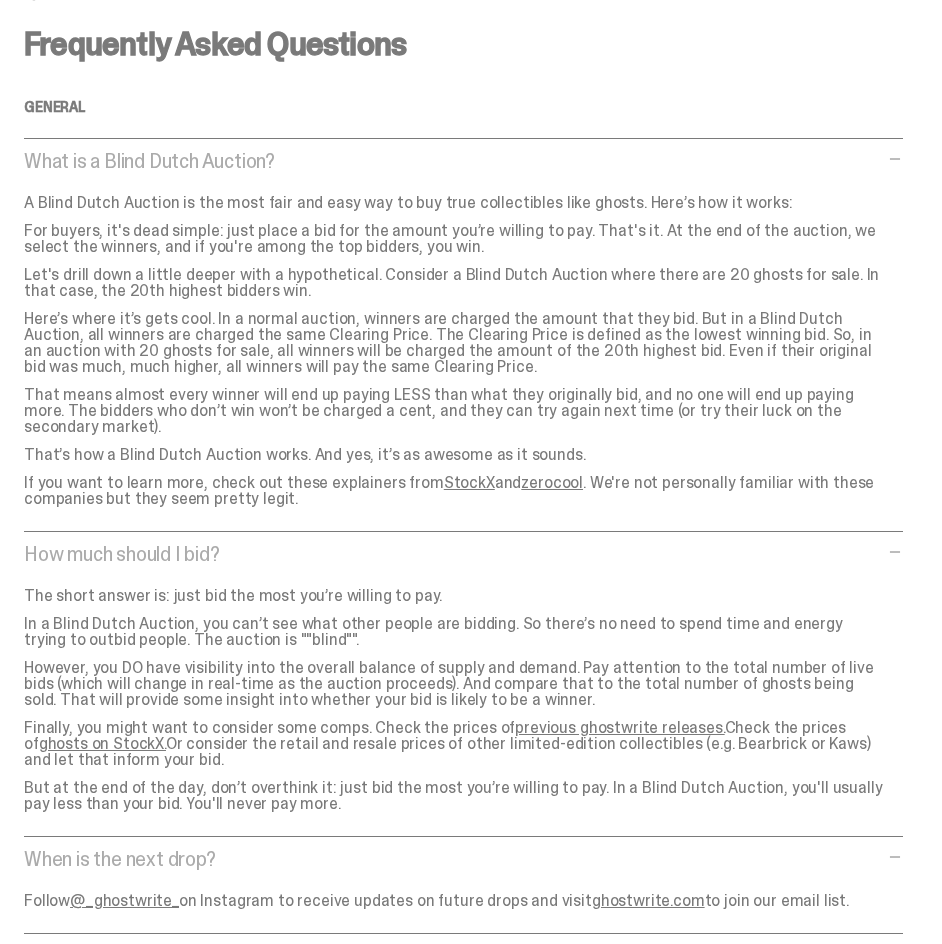 scroll, scrollTop: 0, scrollLeft: 0, axis: both 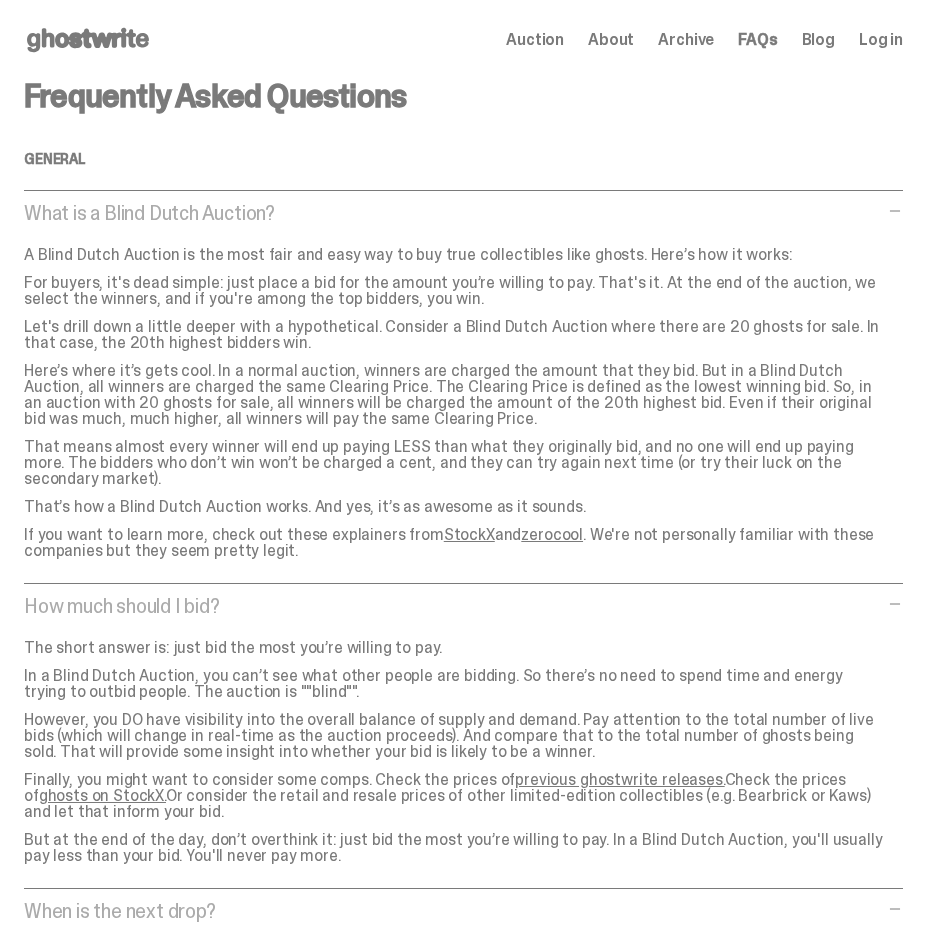 click on "Auction" at bounding box center (535, 40) 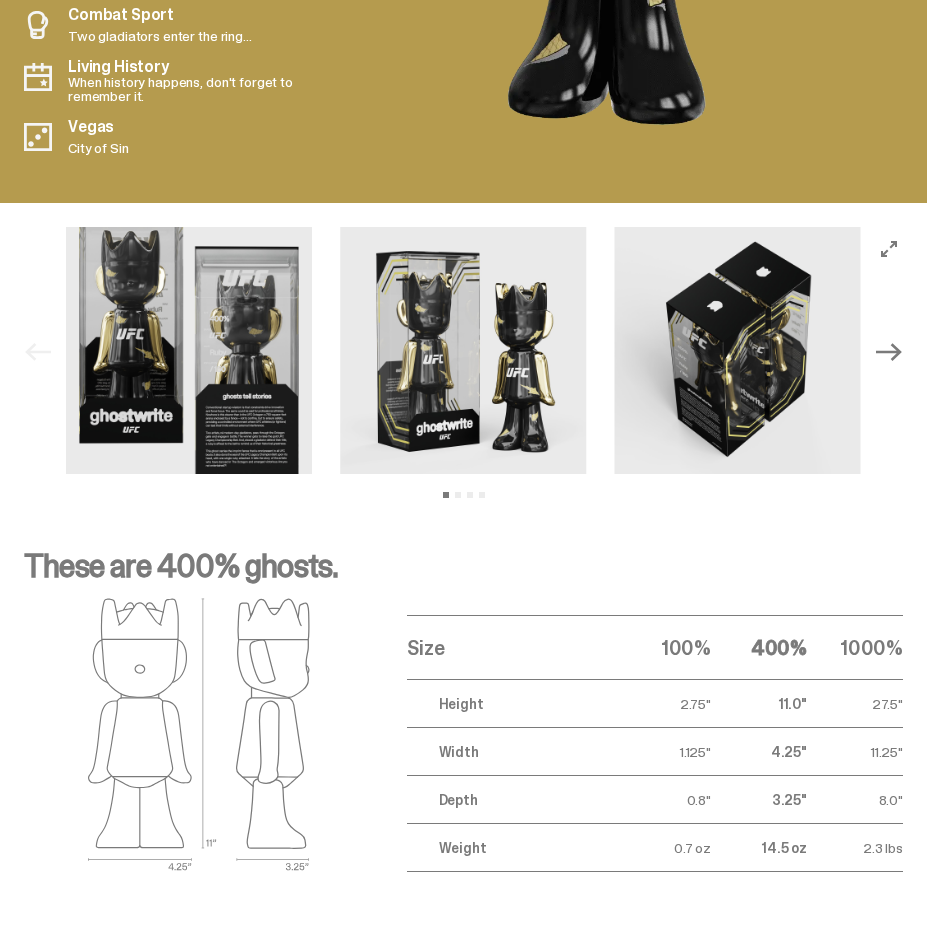 scroll, scrollTop: 2300, scrollLeft: 0, axis: vertical 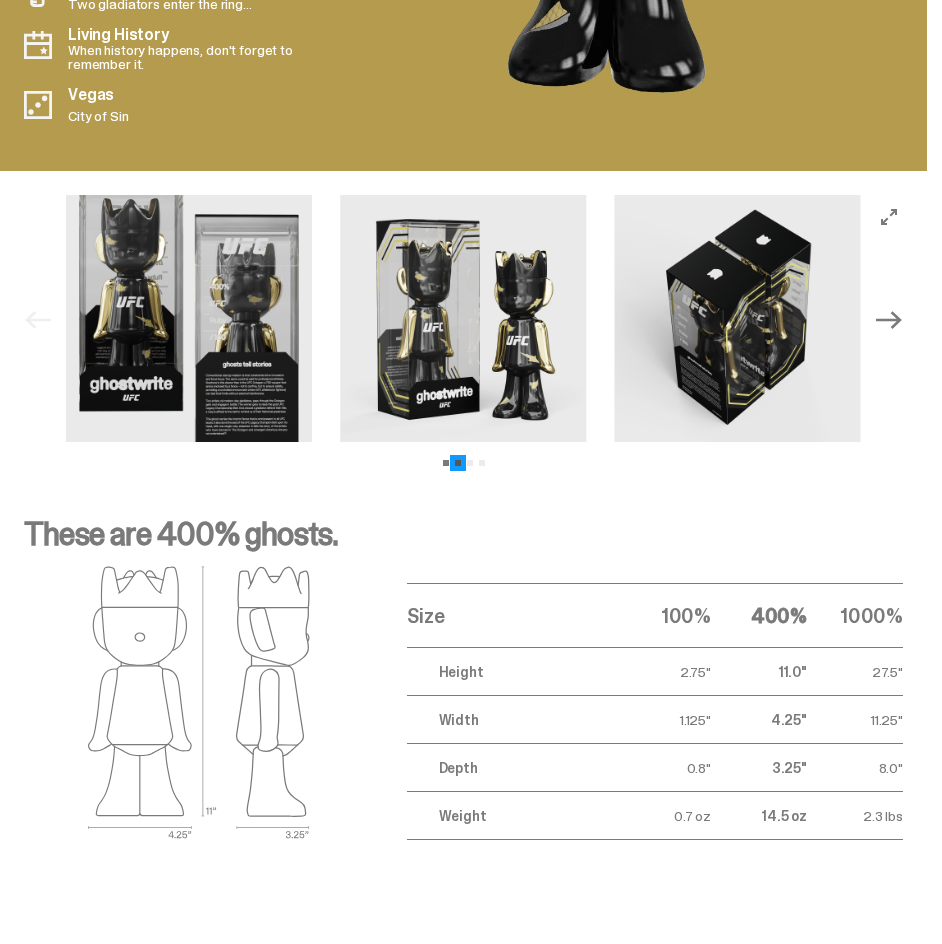 click on "View slide 2" at bounding box center (458, 463) 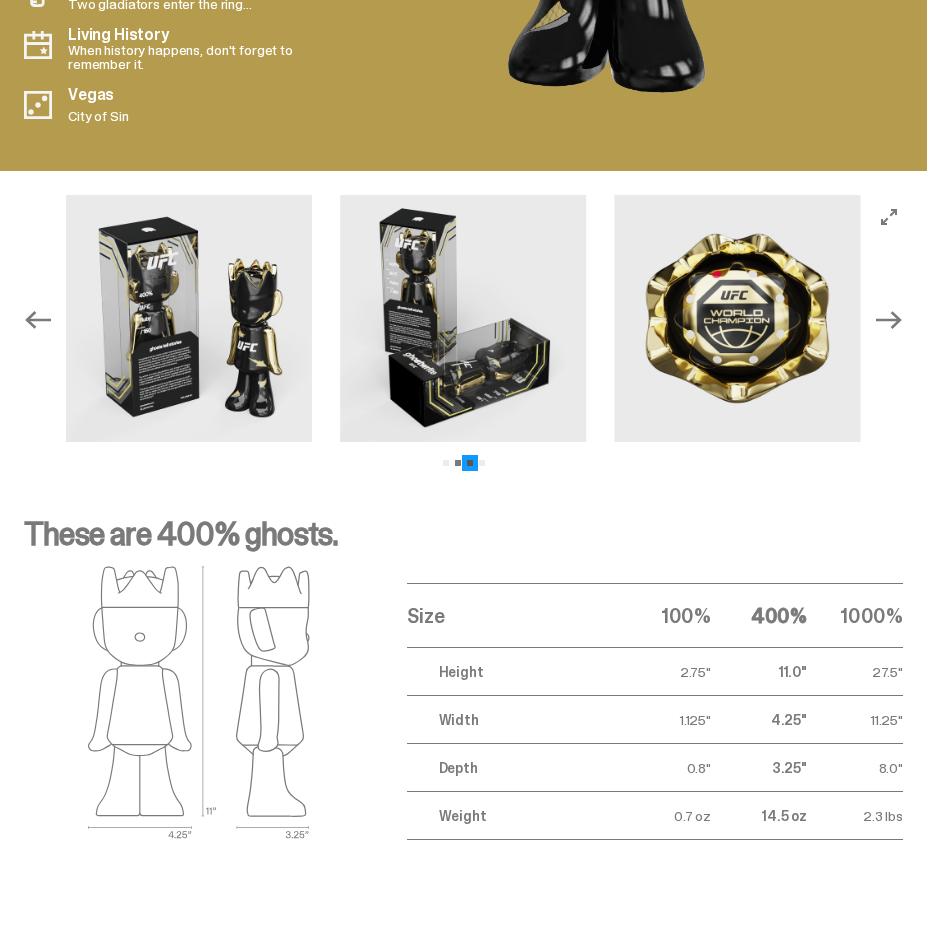 click on "View slide 3" at bounding box center (470, 463) 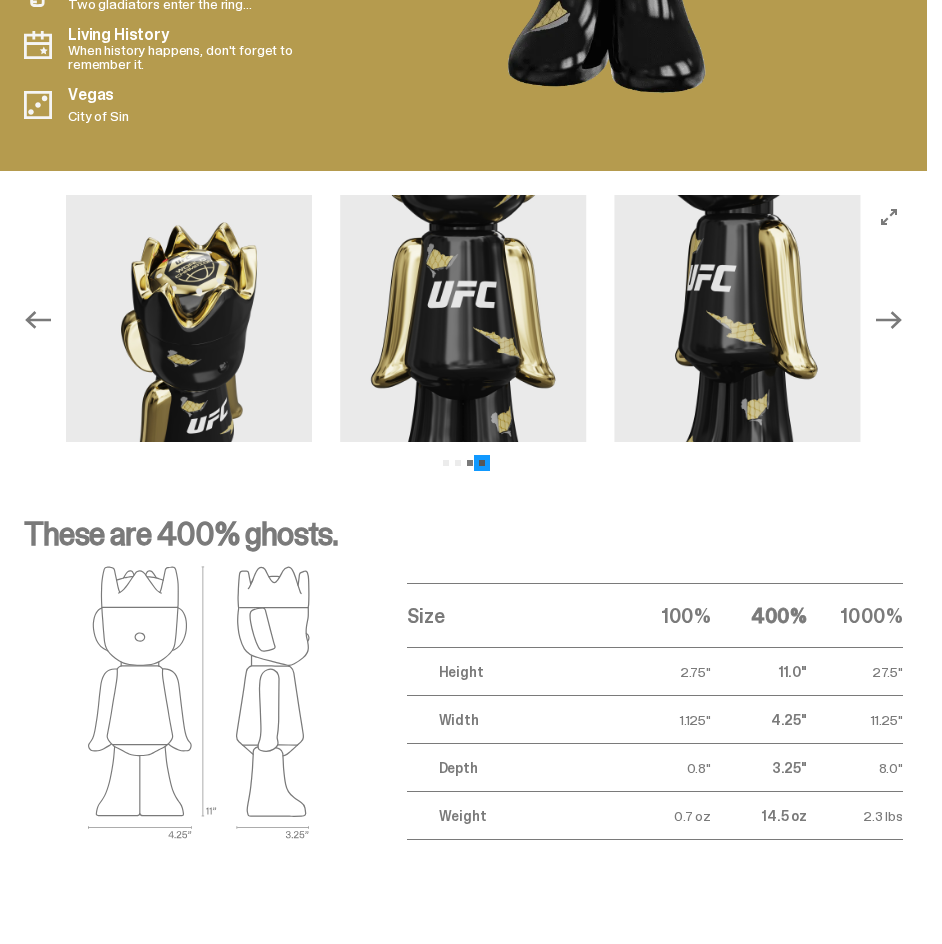 click on "View slide 4" at bounding box center (482, 463) 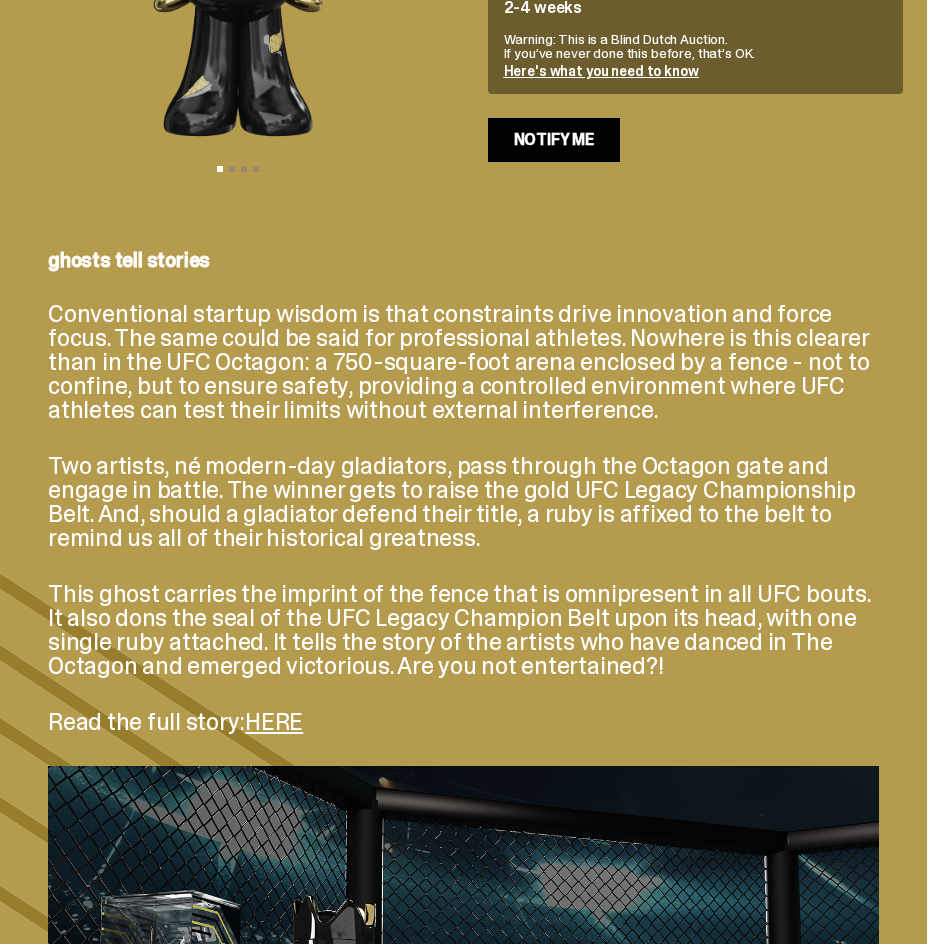 scroll, scrollTop: 500, scrollLeft: 0, axis: vertical 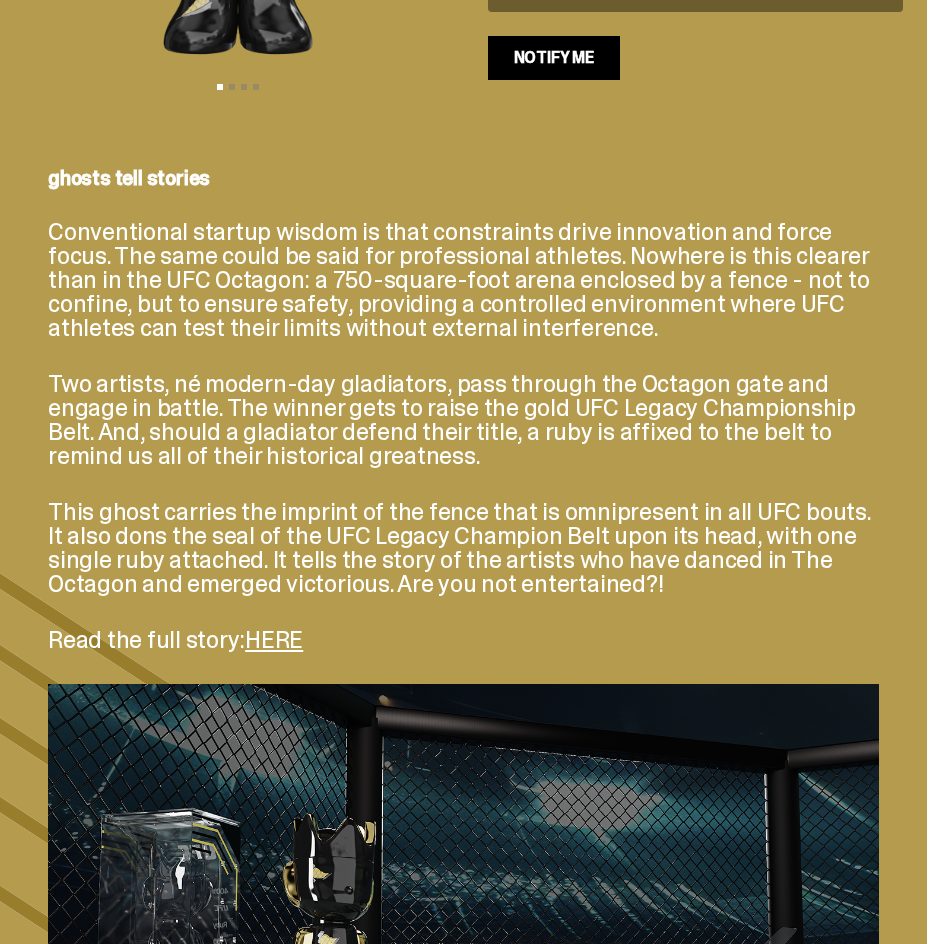 click on "HERE" at bounding box center [274, 639] 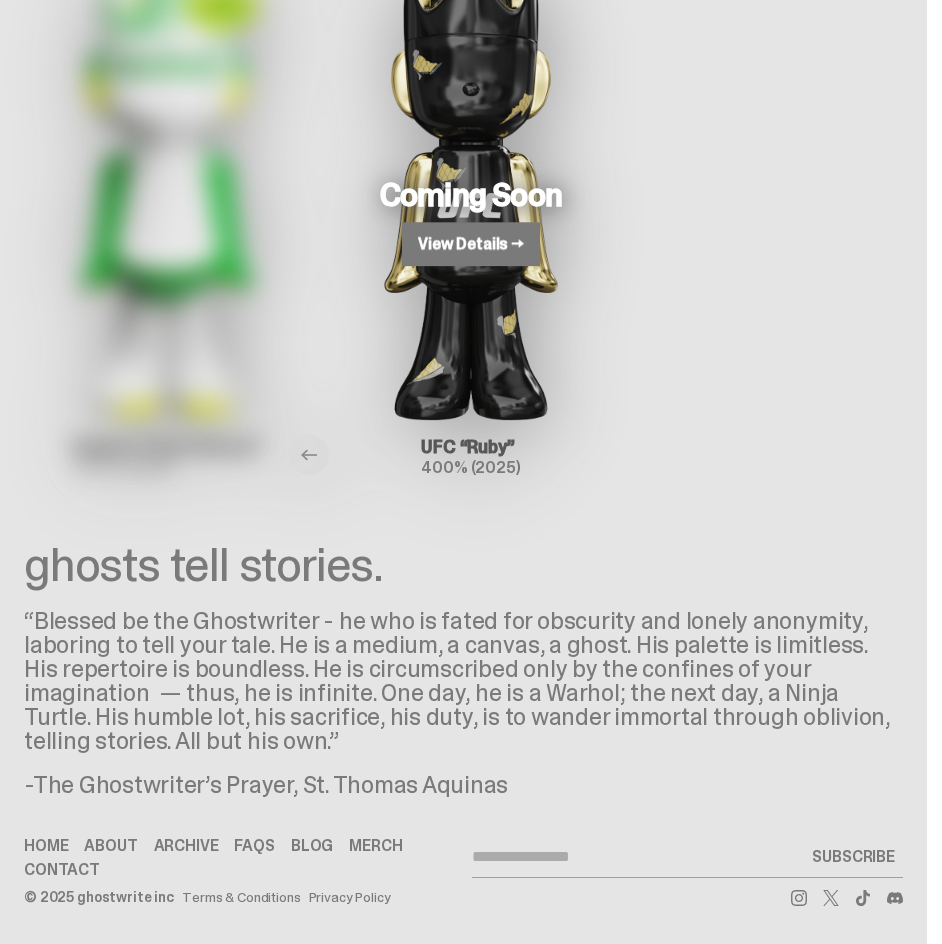 scroll, scrollTop: 133, scrollLeft: 0, axis: vertical 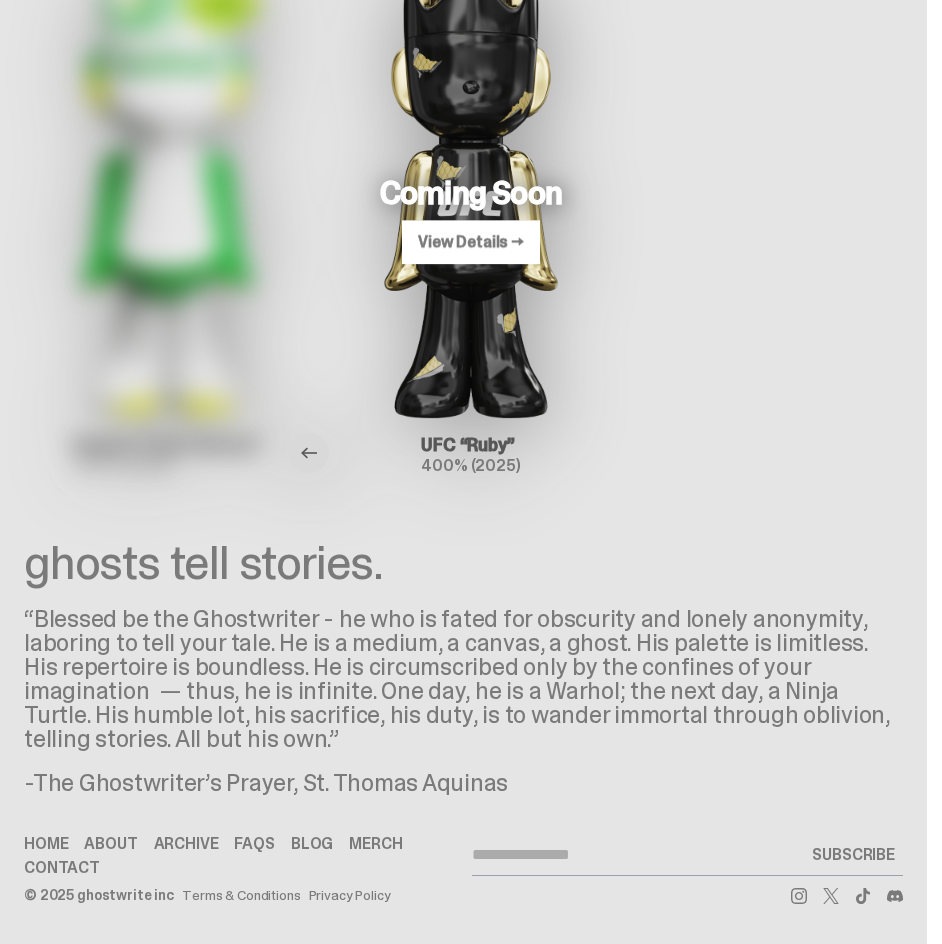 click at bounding box center (309, 453) 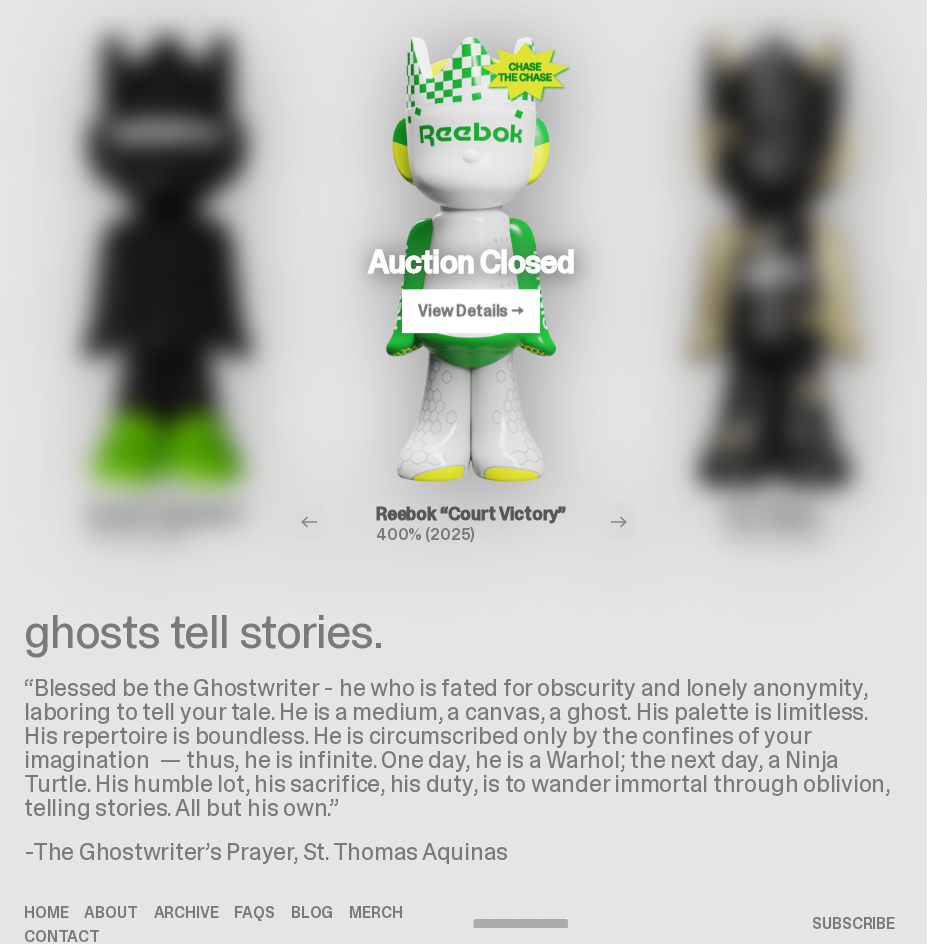 scroll, scrollTop: 33, scrollLeft: 0, axis: vertical 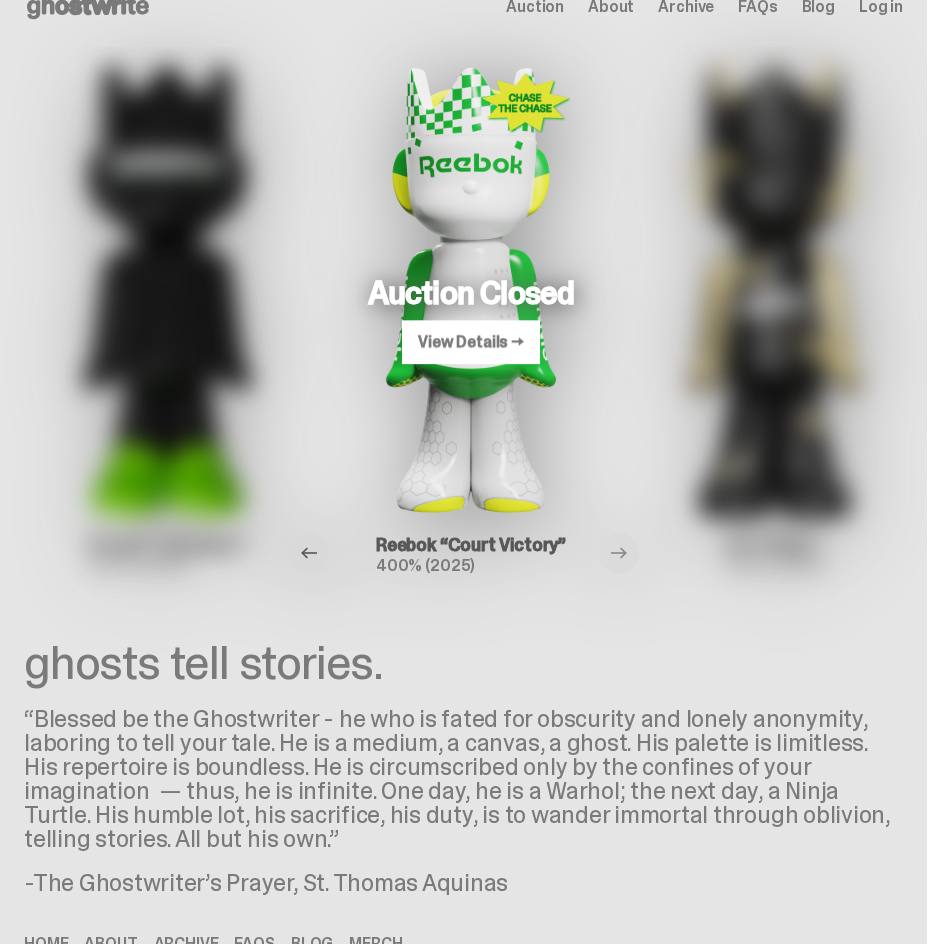 click at bounding box center (309, 553) 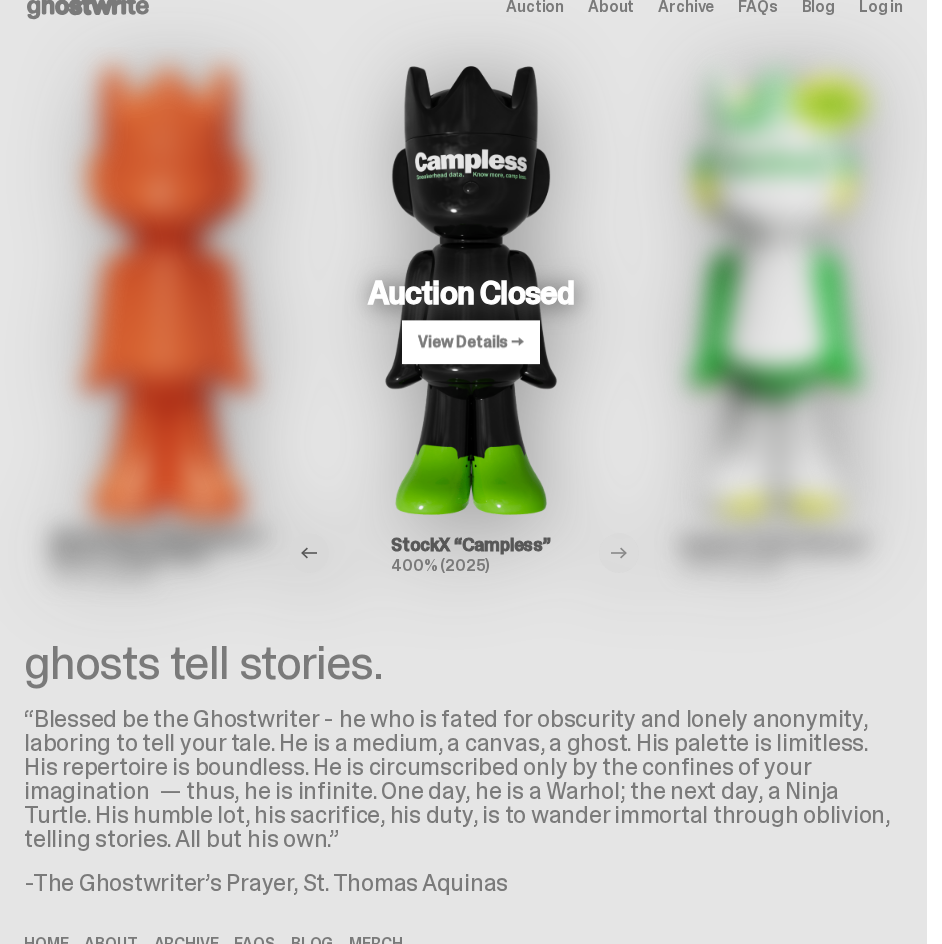 click at bounding box center [309, 553] 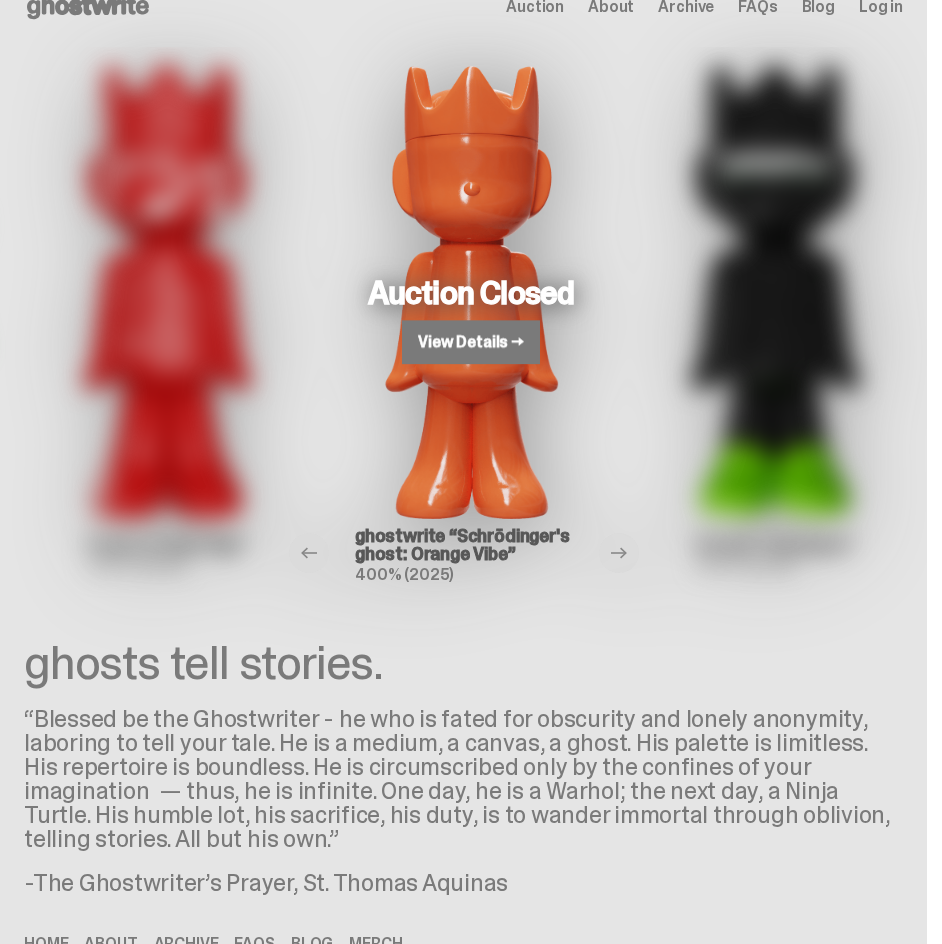 click on "View Details →" at bounding box center (471, 342) 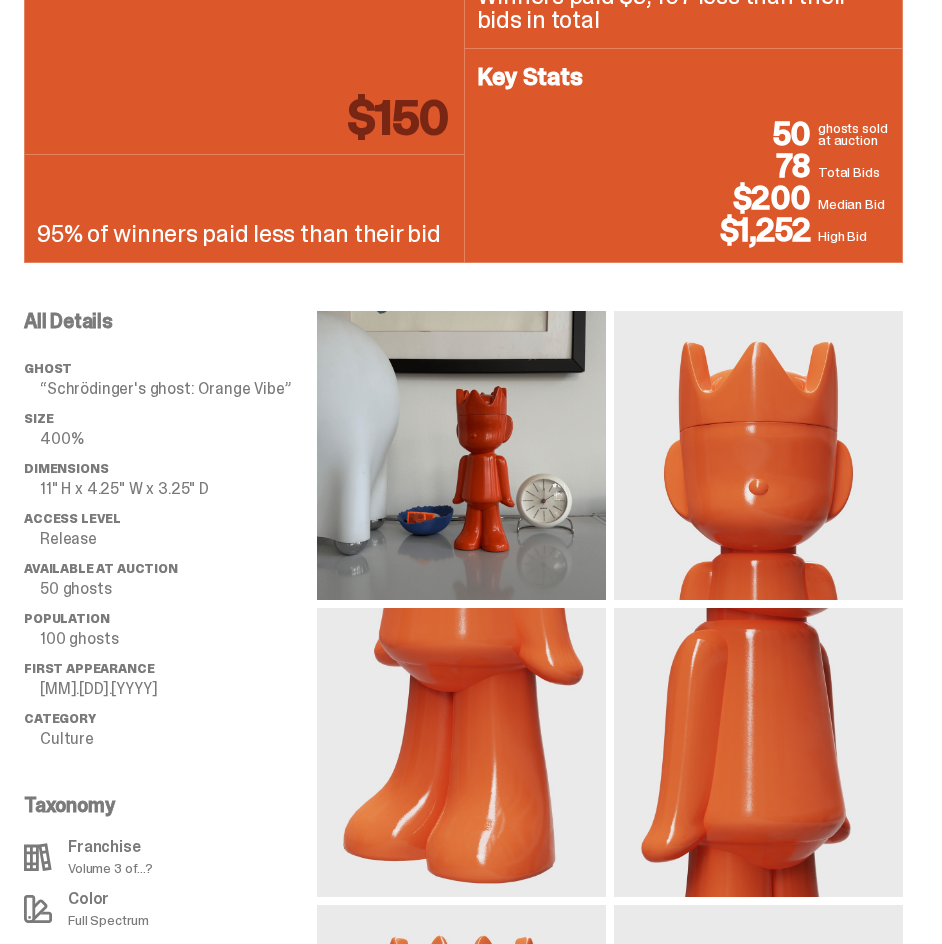 scroll, scrollTop: 1500, scrollLeft: 0, axis: vertical 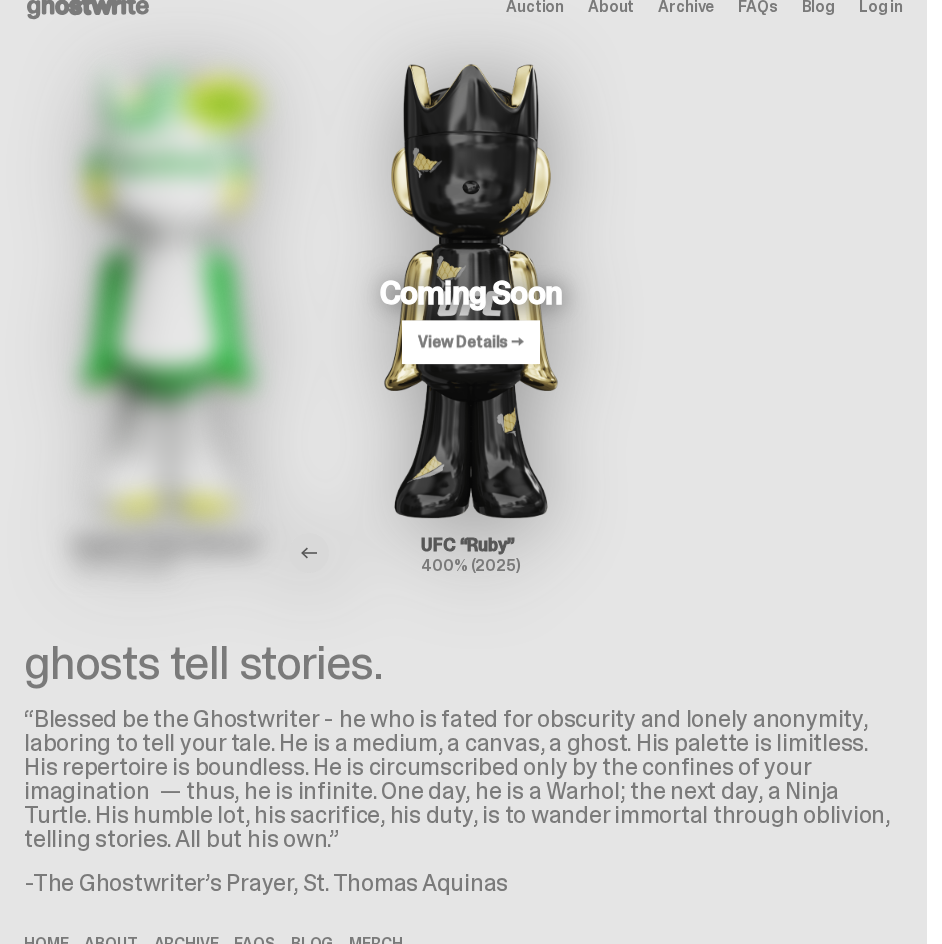 click at bounding box center [309, 553] 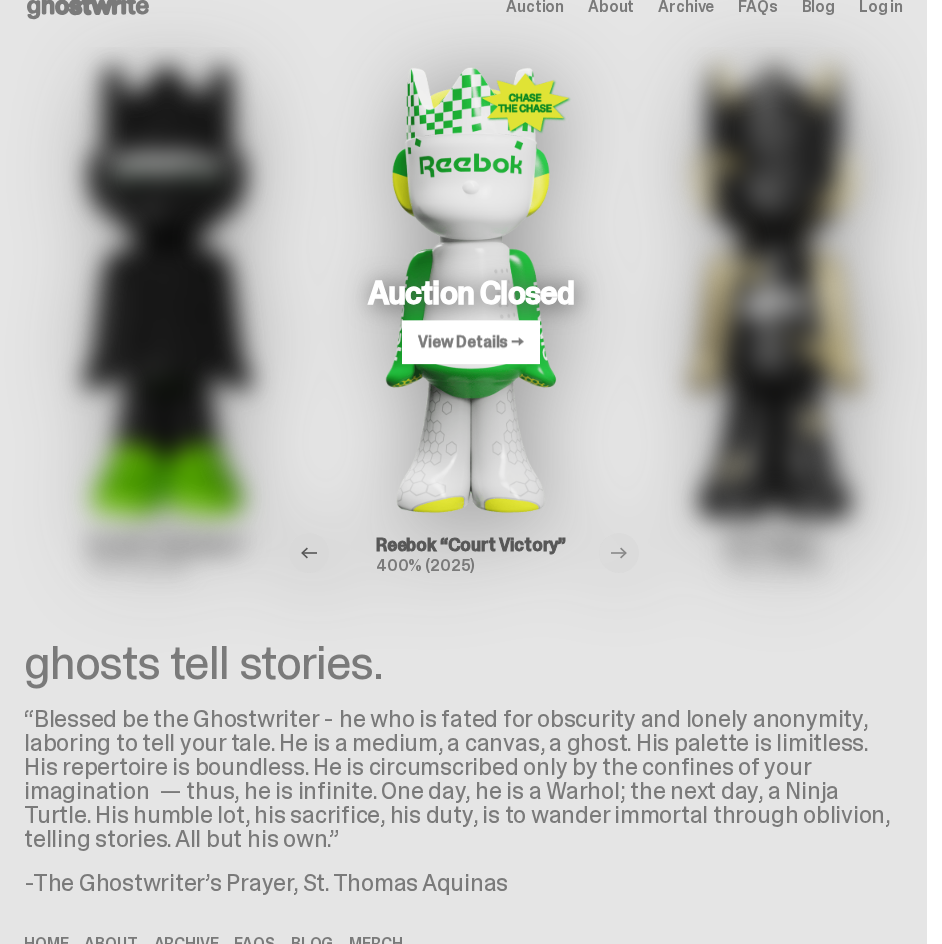 click at bounding box center [309, 553] 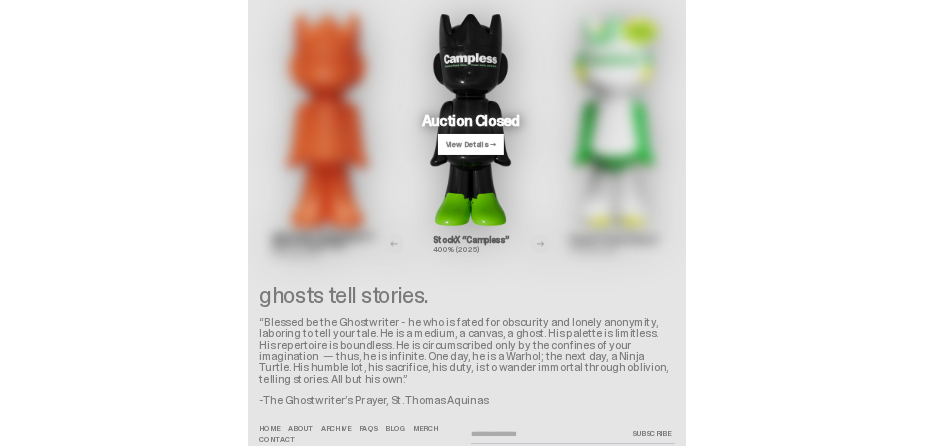 scroll, scrollTop: 133, scrollLeft: 0, axis: vertical 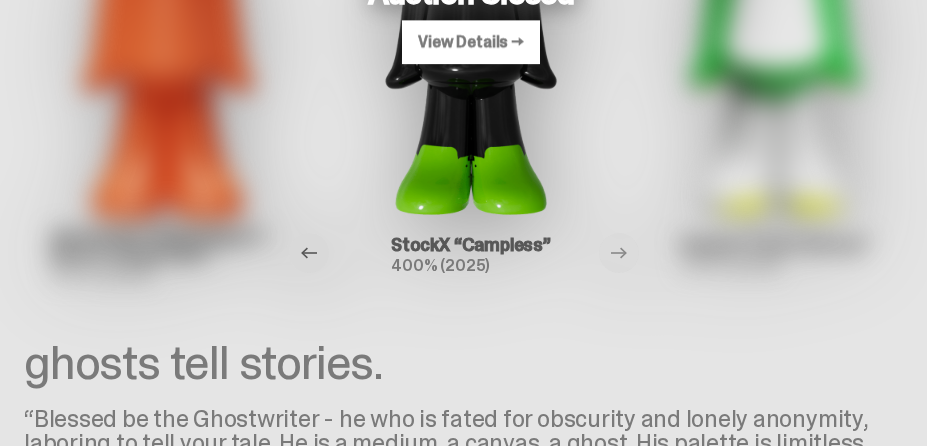 click at bounding box center [309, 253] 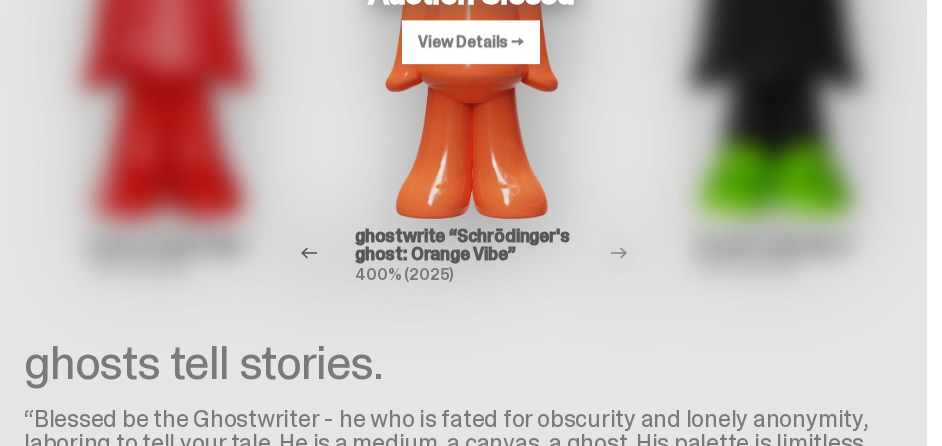 click at bounding box center [309, 253] 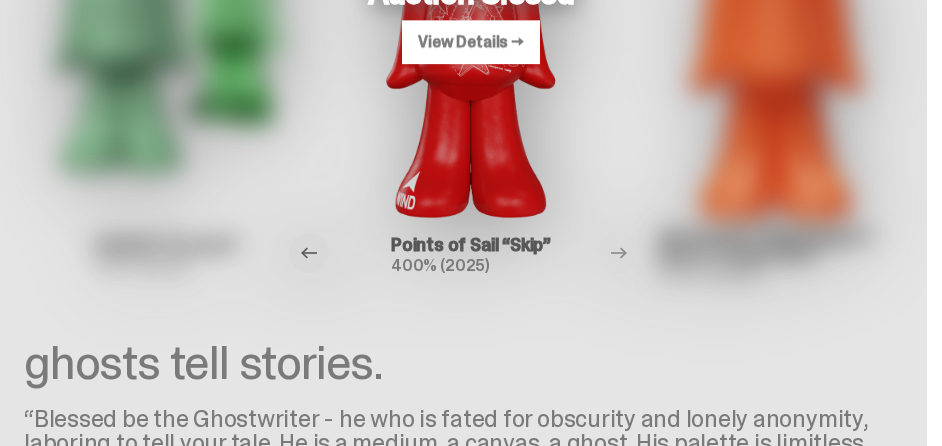click at bounding box center (309, 253) 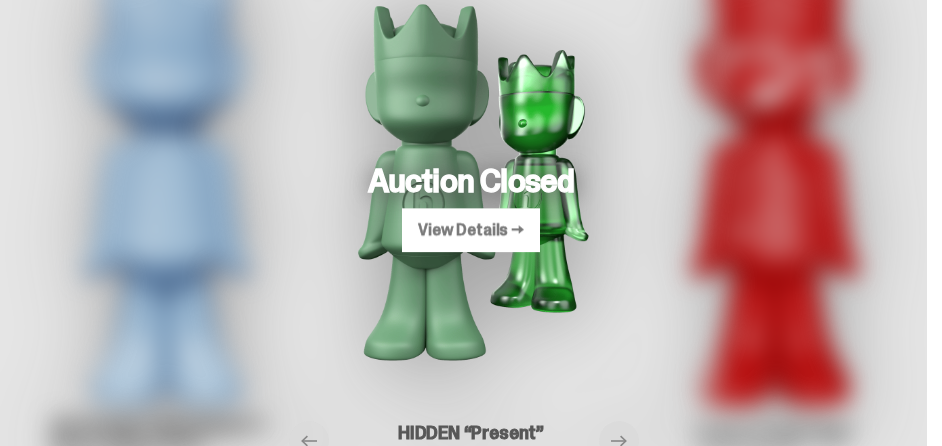 scroll, scrollTop: 133, scrollLeft: 0, axis: vertical 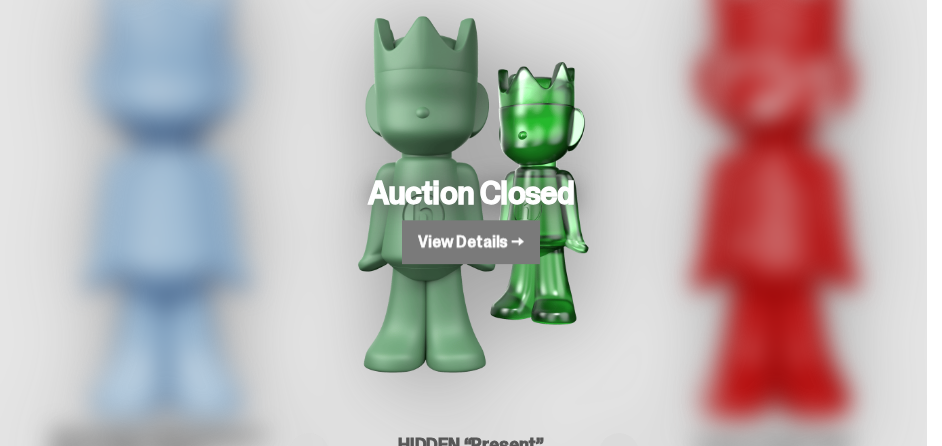 click on "View Details →" at bounding box center (471, 242) 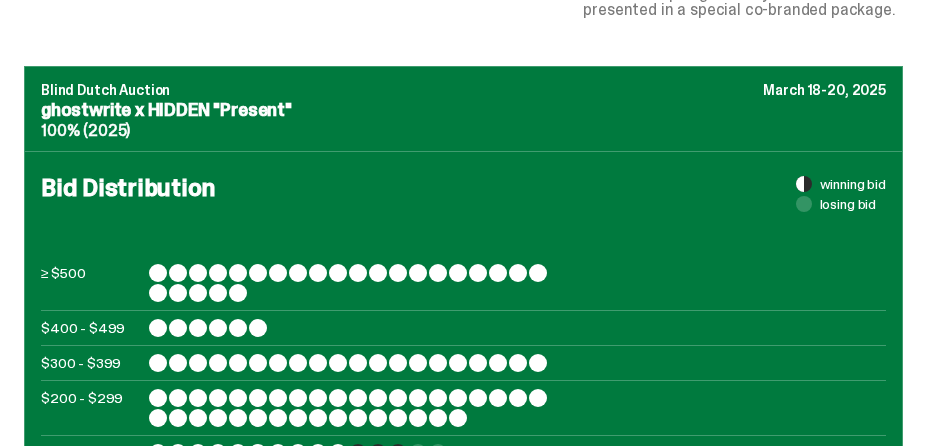 scroll, scrollTop: 800, scrollLeft: 0, axis: vertical 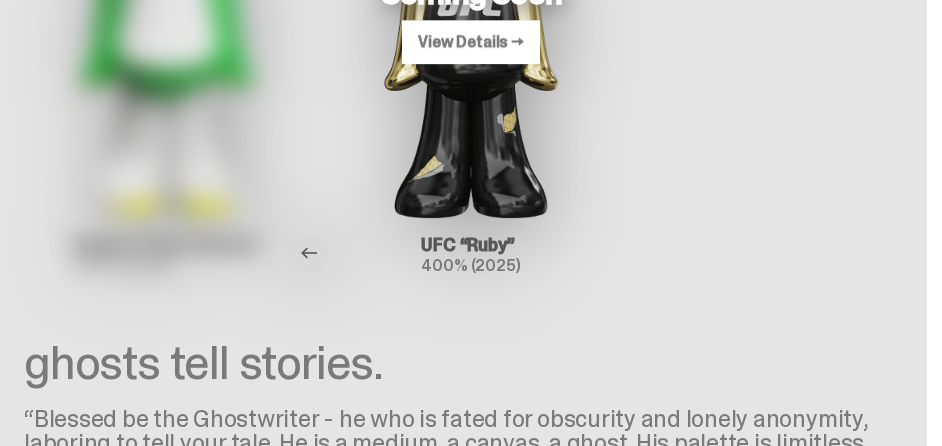 click at bounding box center (309, 253) 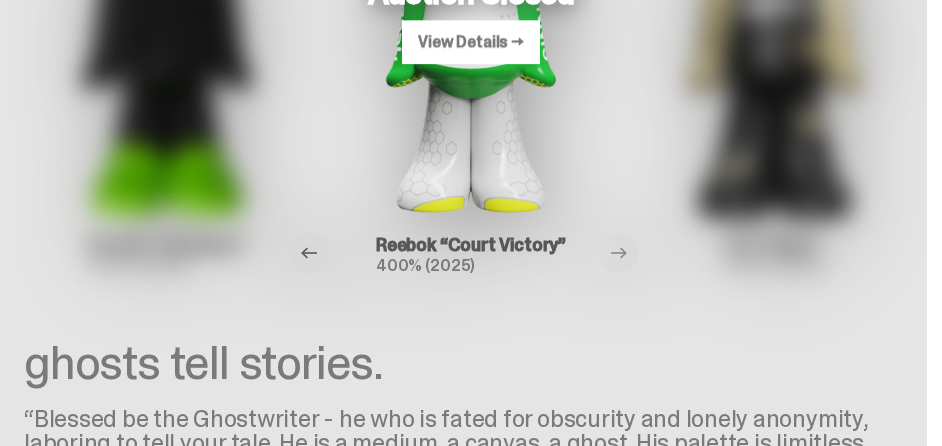 click at bounding box center (309, 253) 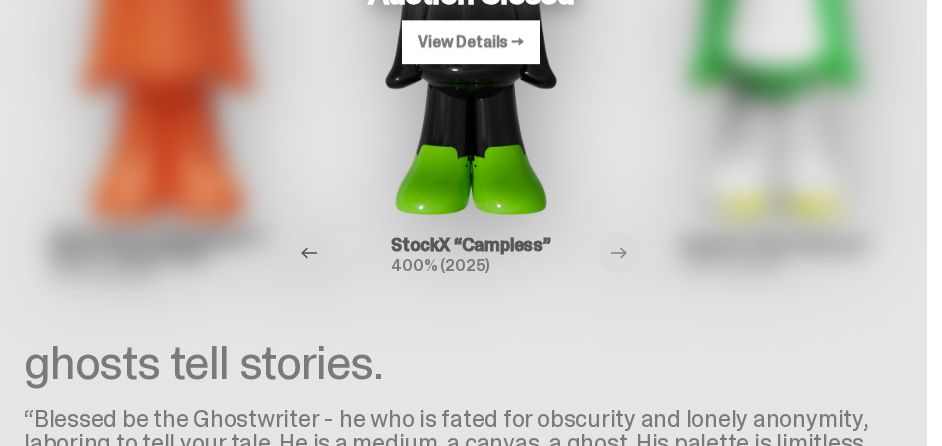 click at bounding box center (309, 253) 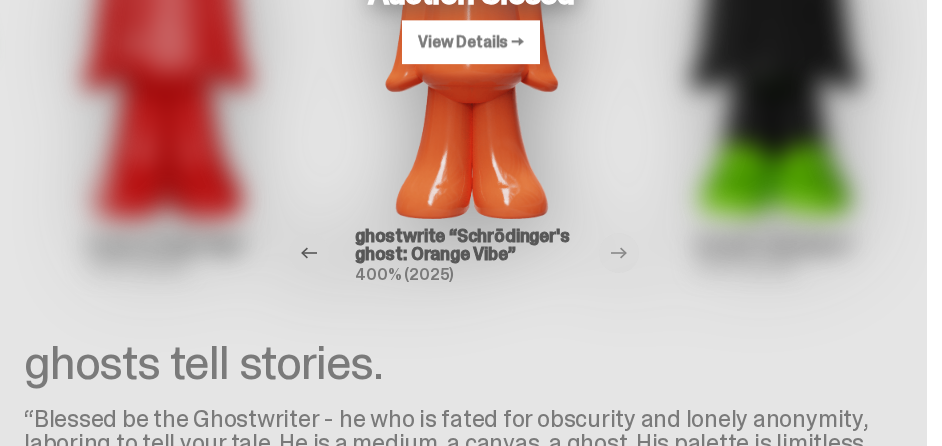 click at bounding box center [309, 253] 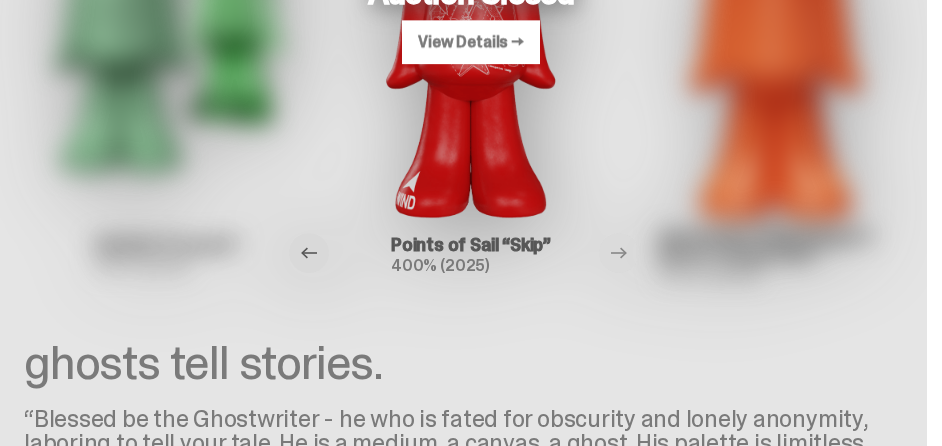 click at bounding box center [309, 253] 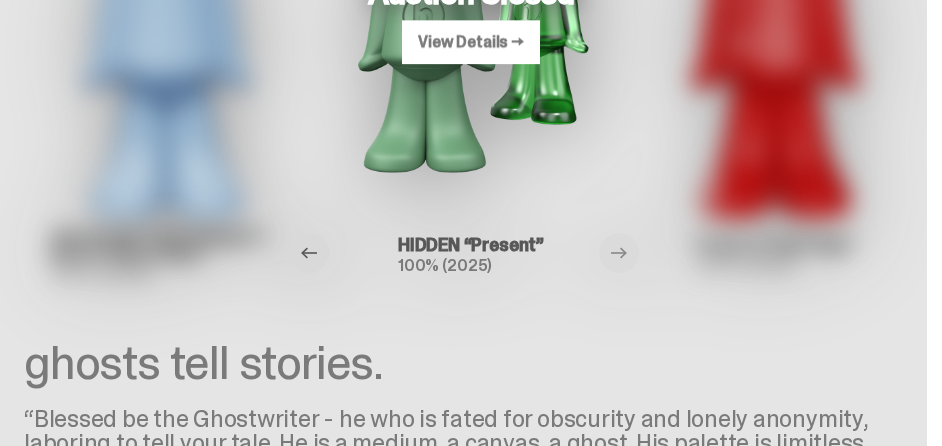 click at bounding box center [309, 253] 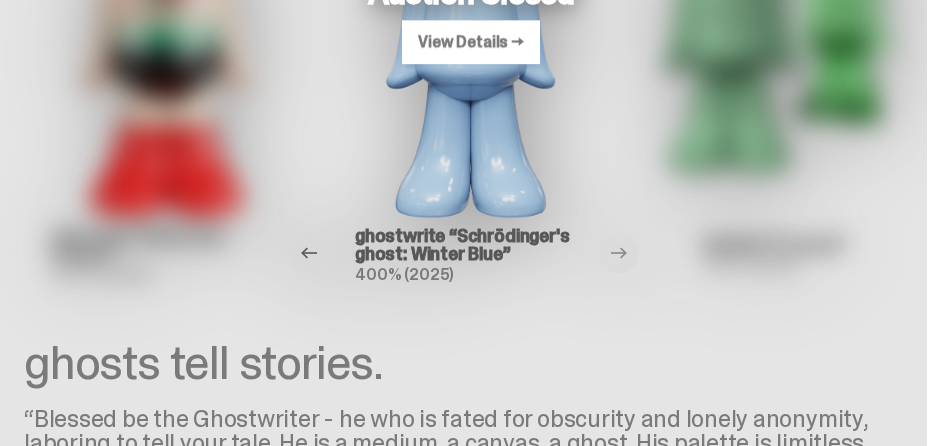 click at bounding box center (309, 253) 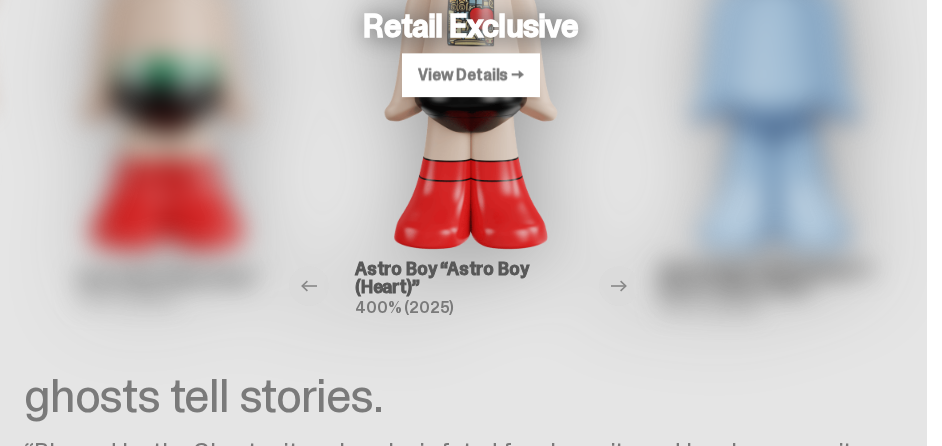 scroll, scrollTop: 333, scrollLeft: 0, axis: vertical 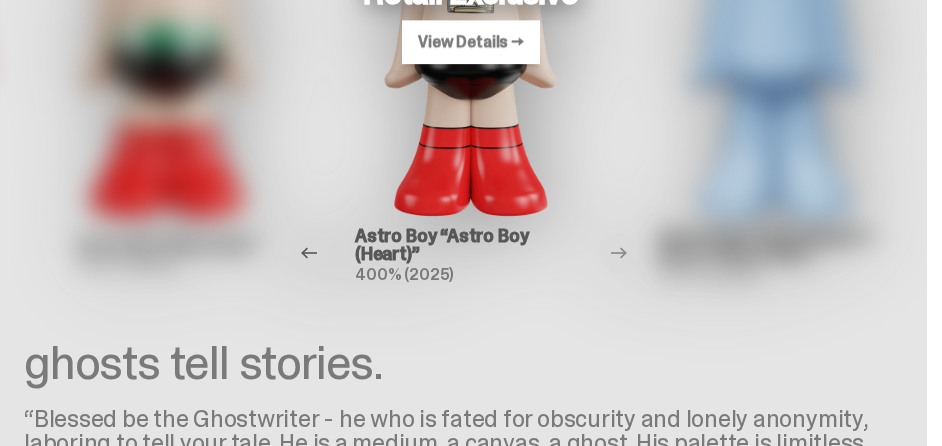 click at bounding box center [309, 253] 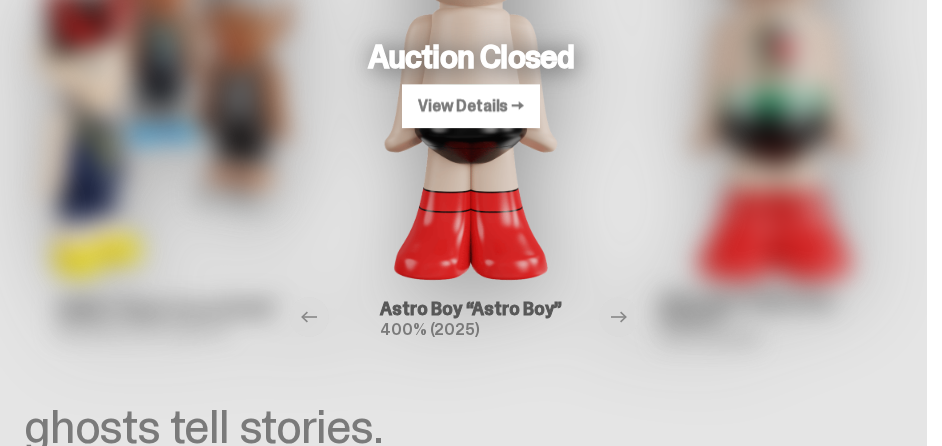 scroll, scrollTop: 333, scrollLeft: 0, axis: vertical 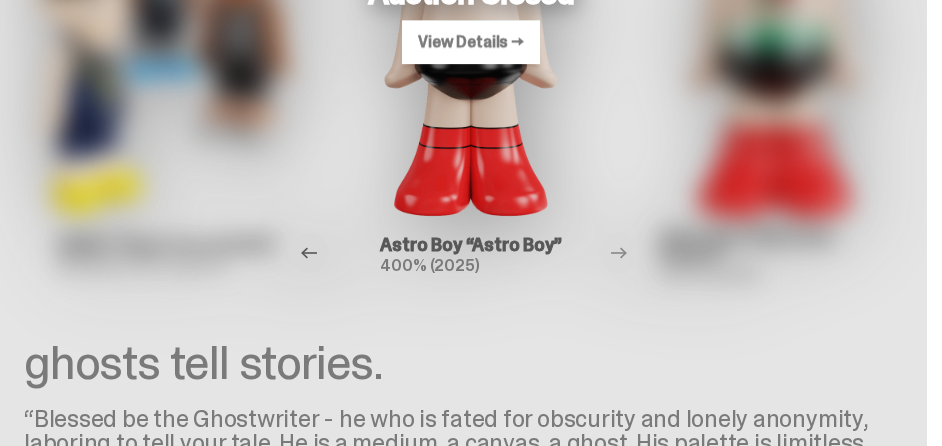 click at bounding box center (309, 253) 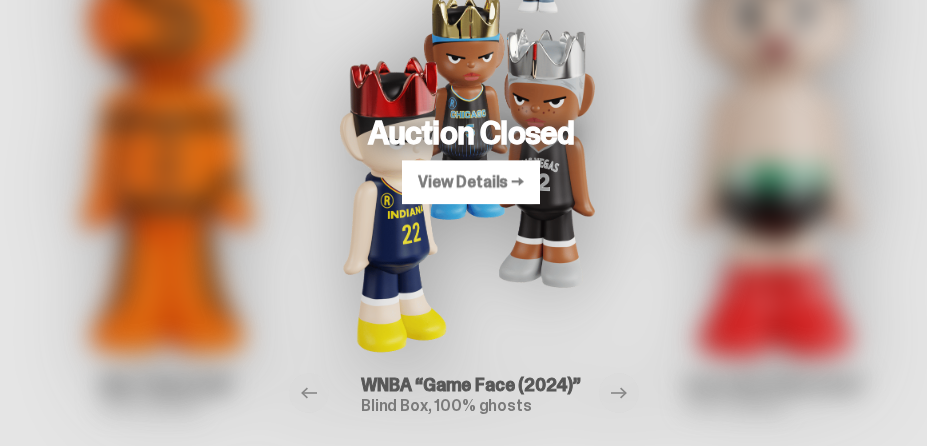 scroll, scrollTop: 333, scrollLeft: 0, axis: vertical 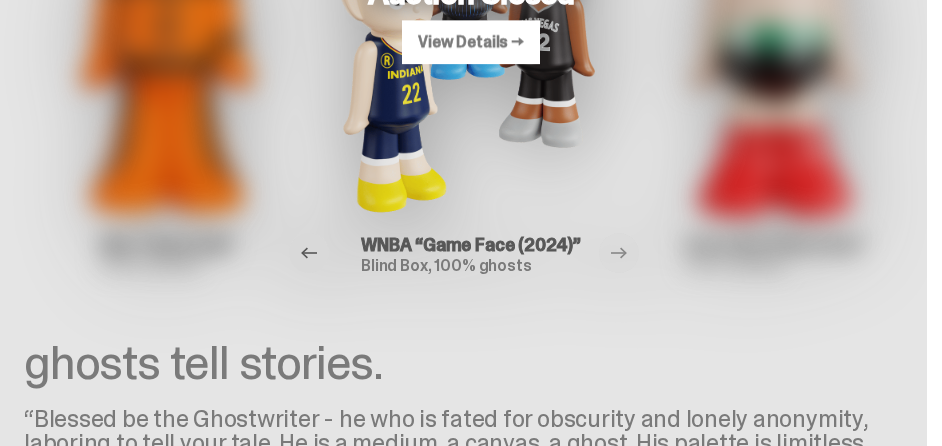 click at bounding box center (309, 253) 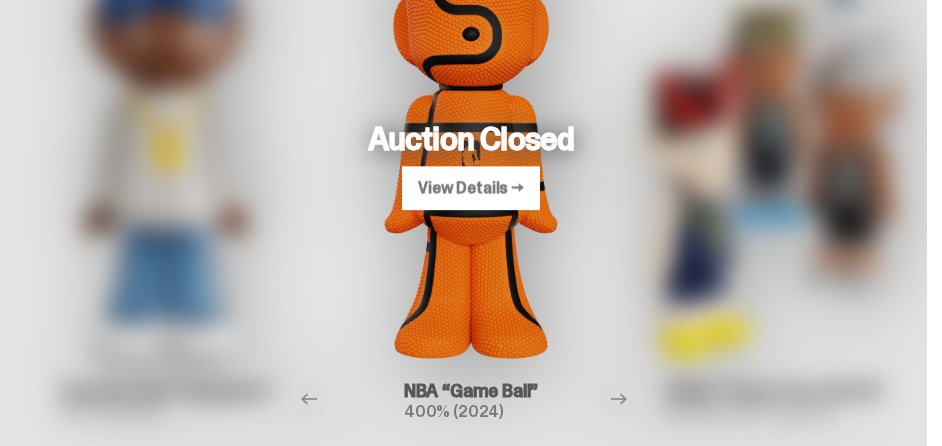 scroll, scrollTop: 233, scrollLeft: 0, axis: vertical 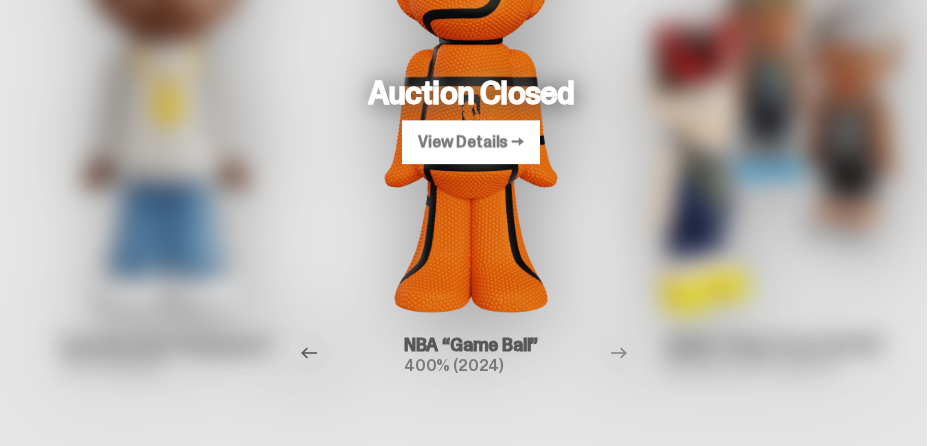 click at bounding box center [309, 353] 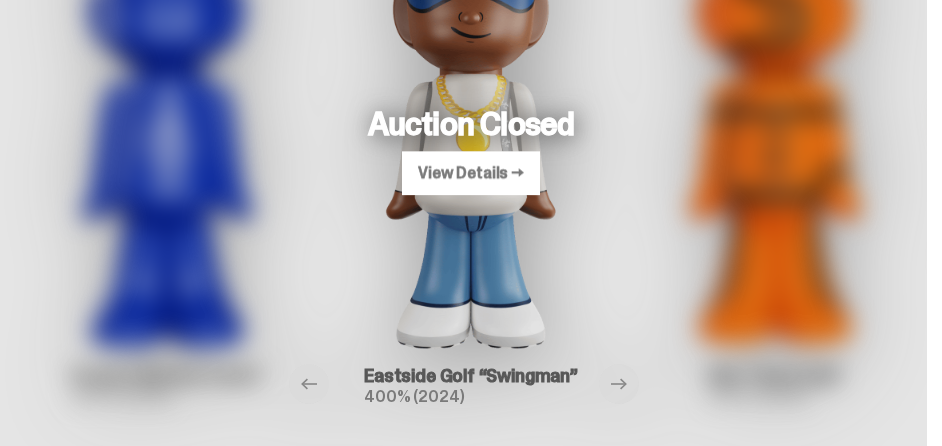 scroll, scrollTop: 233, scrollLeft: 0, axis: vertical 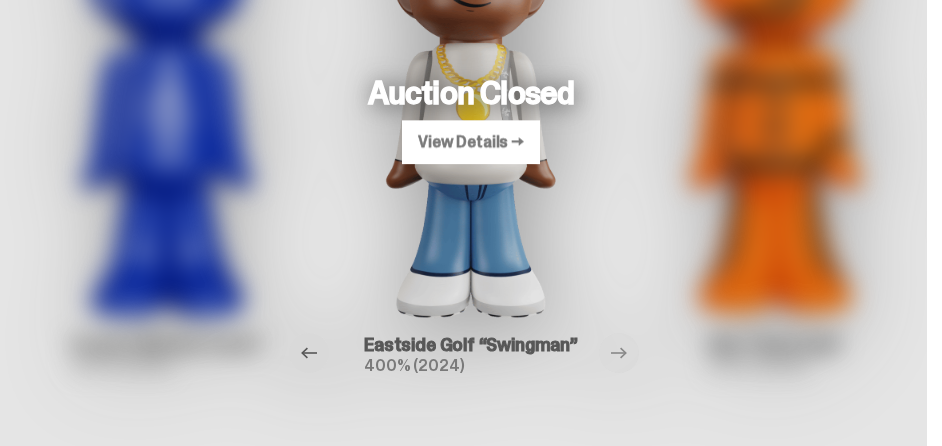 click at bounding box center [309, 353] 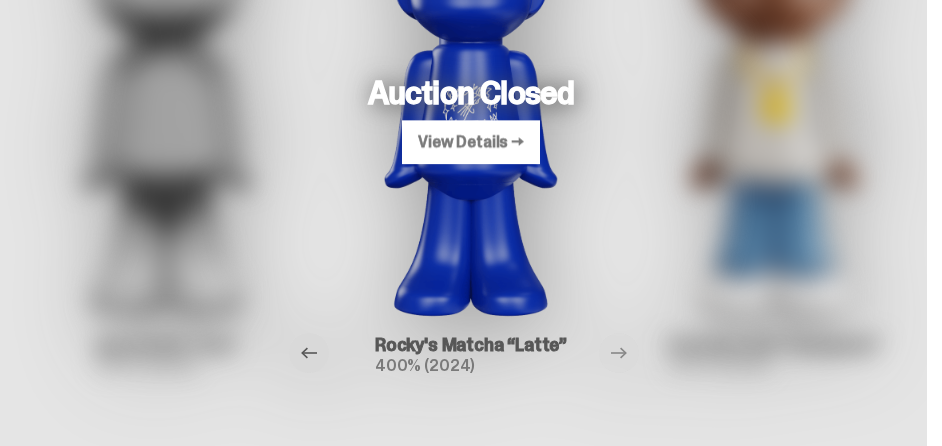 click at bounding box center (309, 353) 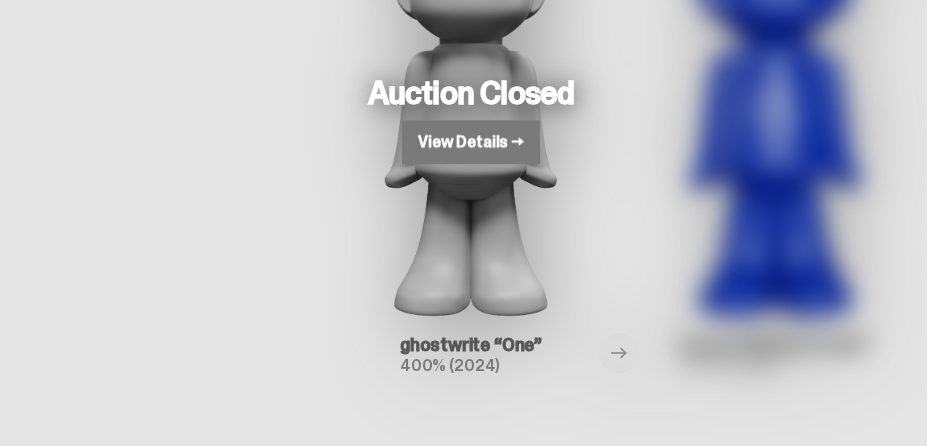 click on "View Details →" at bounding box center (471, 142) 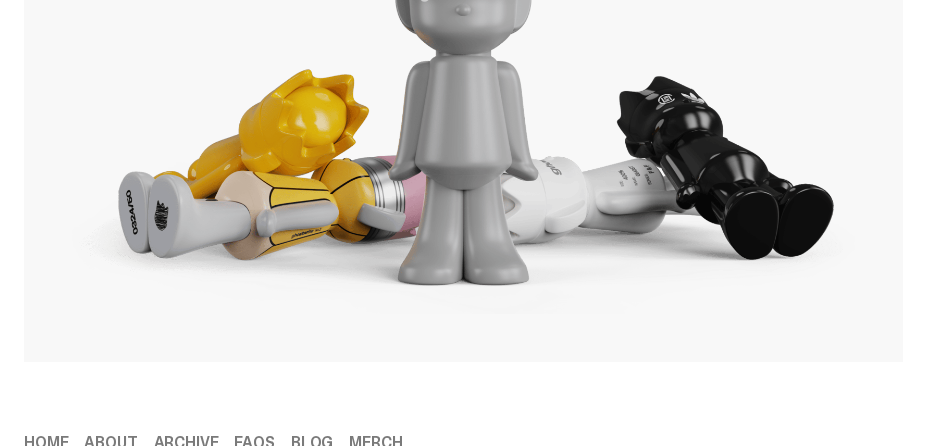 scroll, scrollTop: 3300, scrollLeft: 0, axis: vertical 